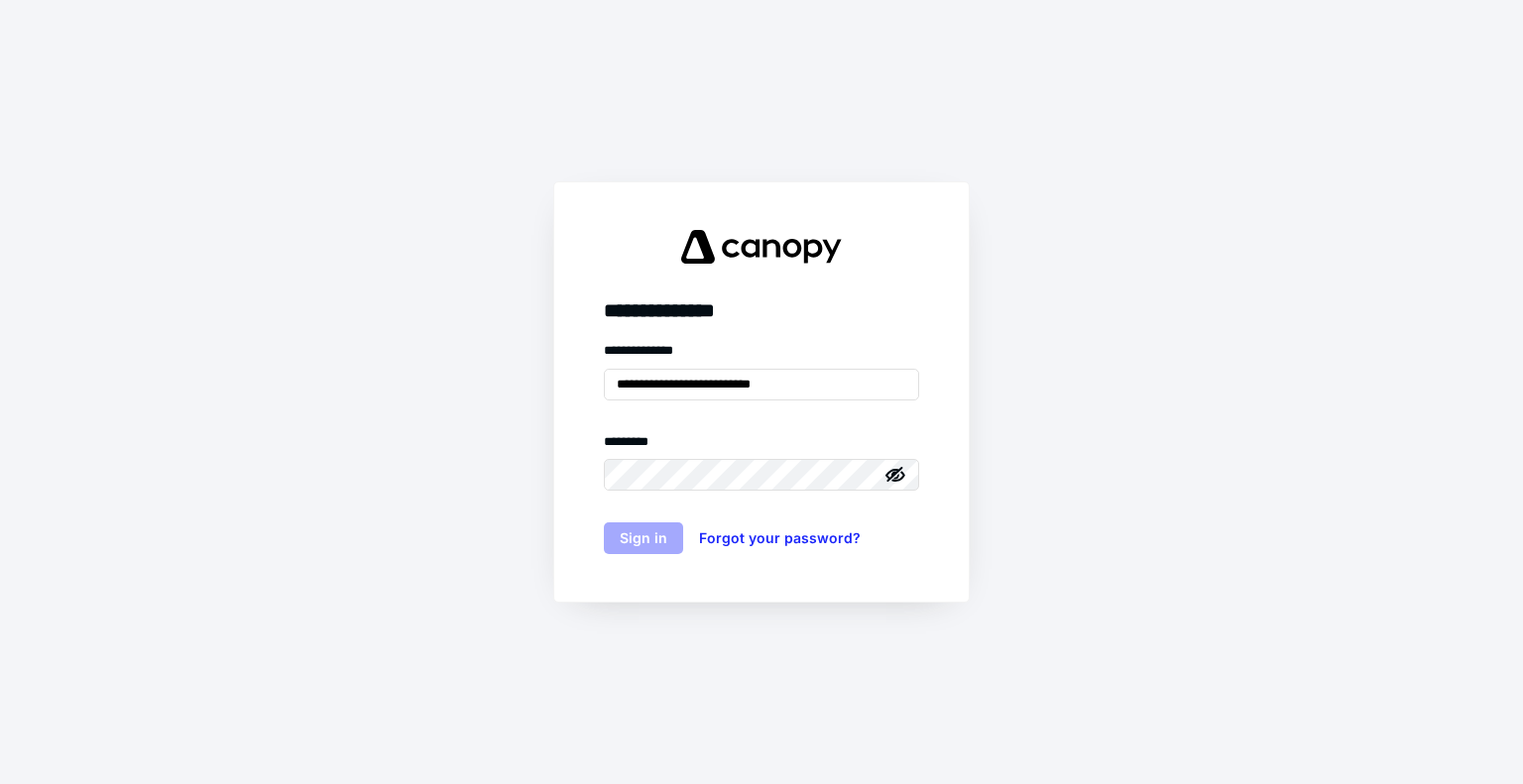 scroll, scrollTop: 0, scrollLeft: 0, axis: both 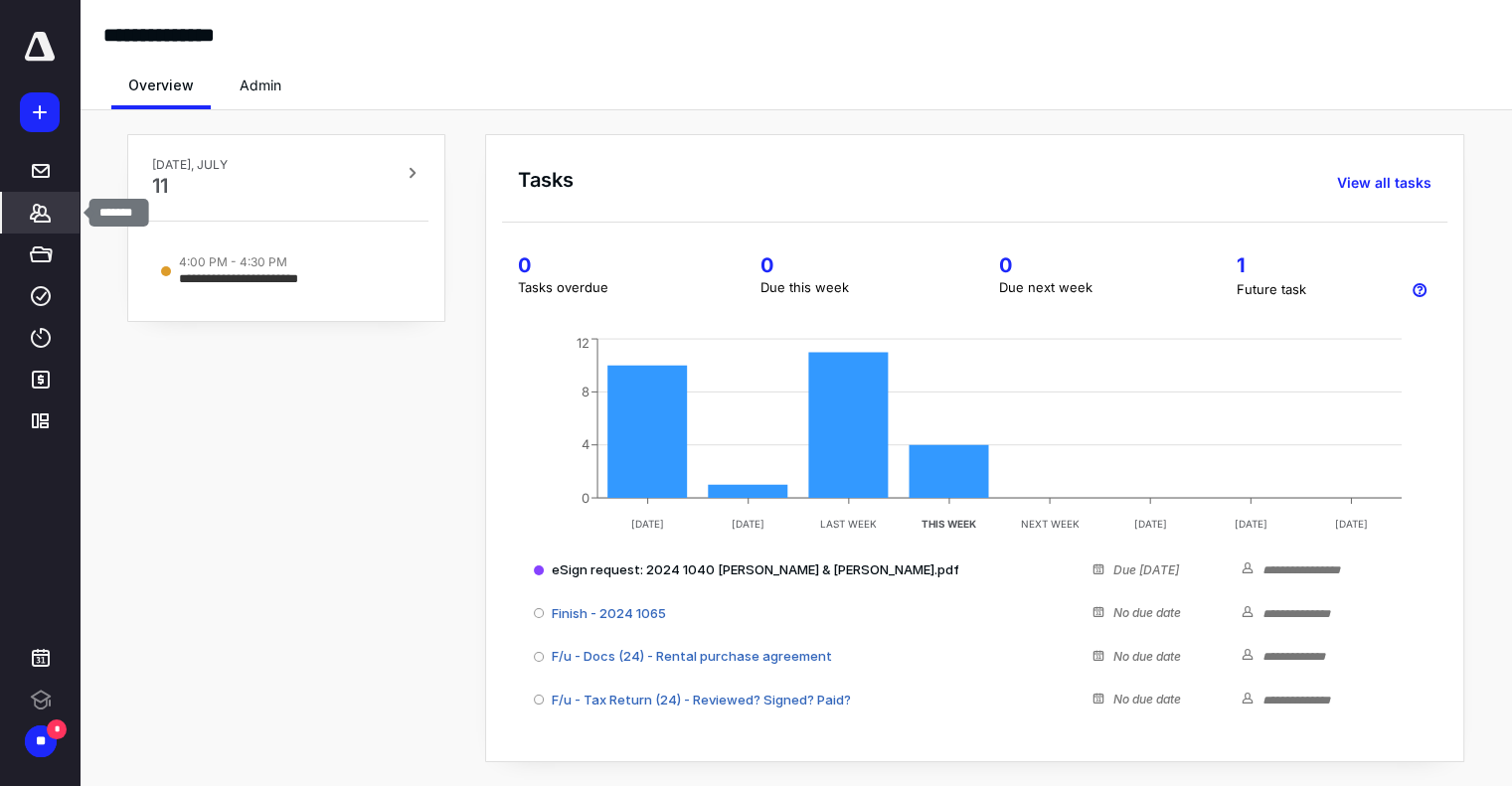 click on "*******" at bounding box center [41, 213] 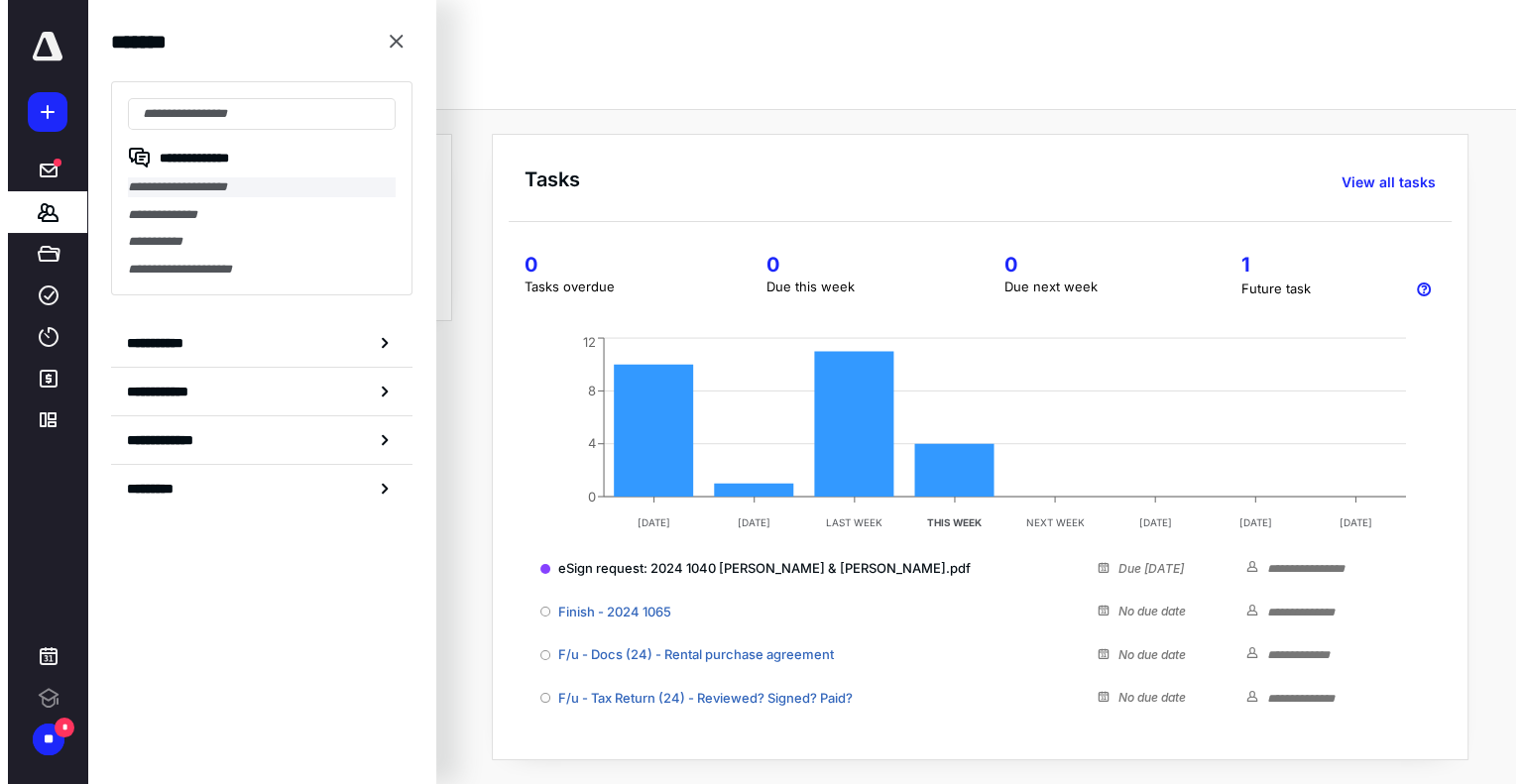 scroll, scrollTop: 0, scrollLeft: 0, axis: both 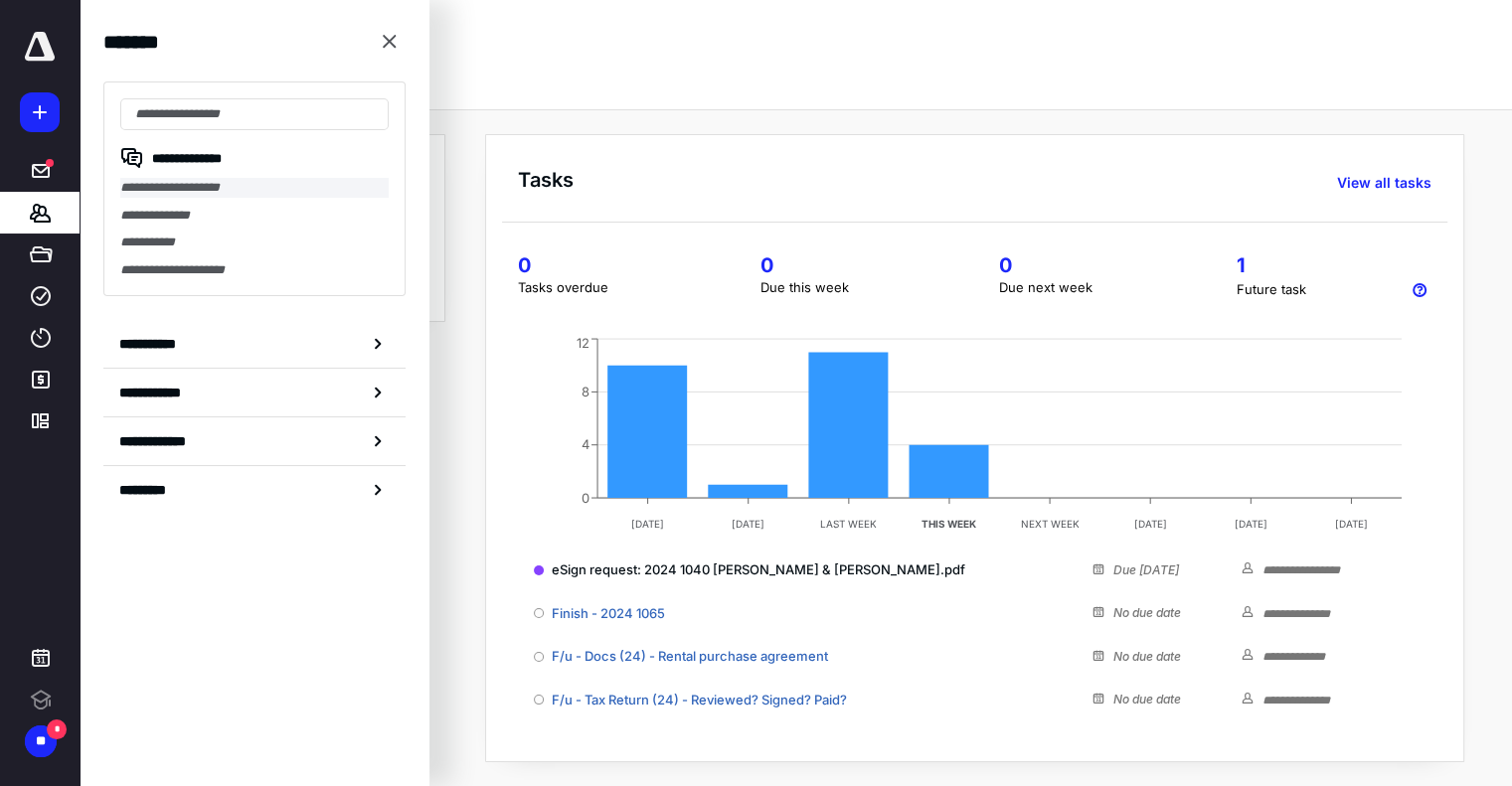 type on "*" 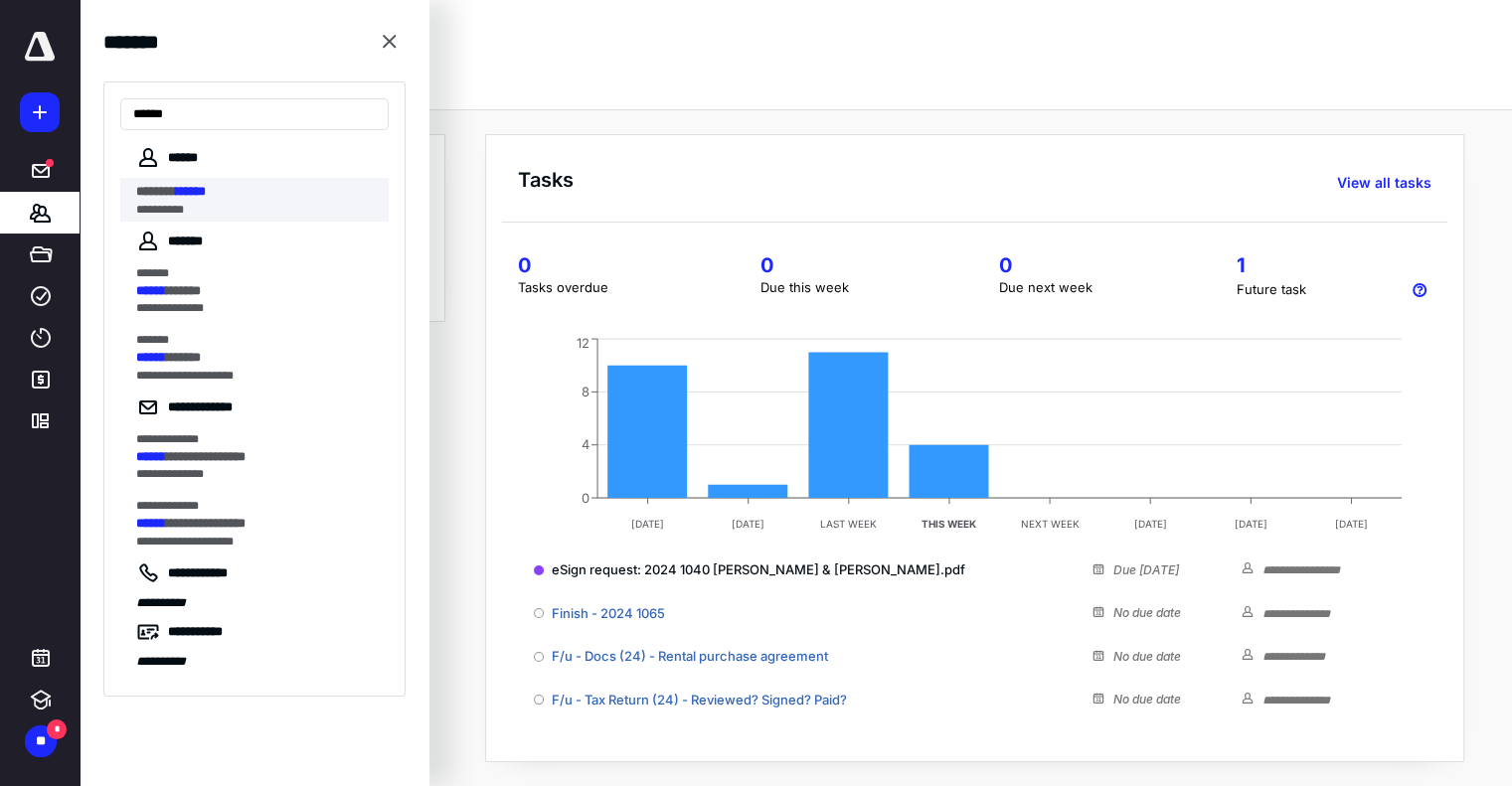 type on "******" 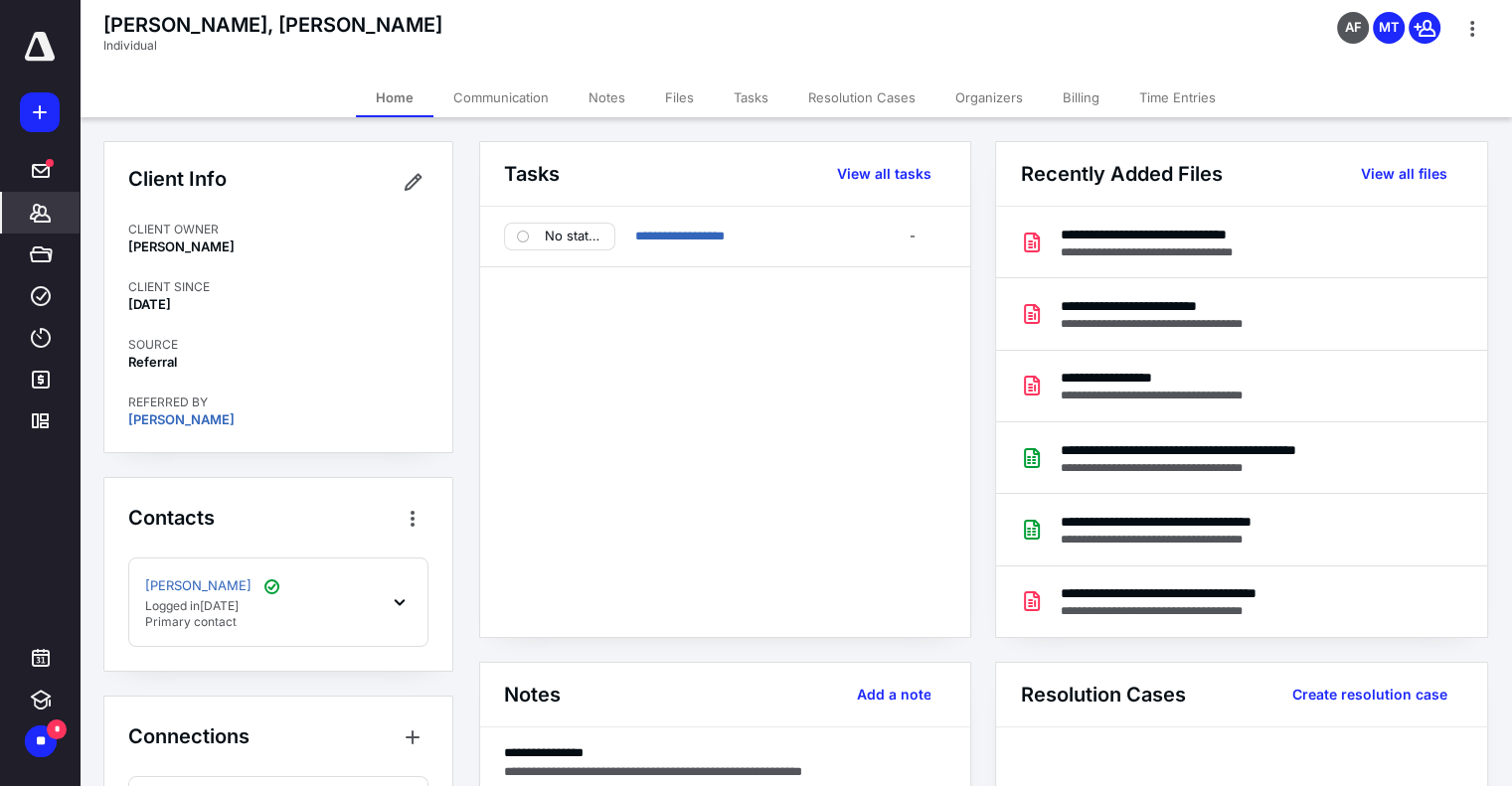 click on "Files" at bounding box center [679, 97] 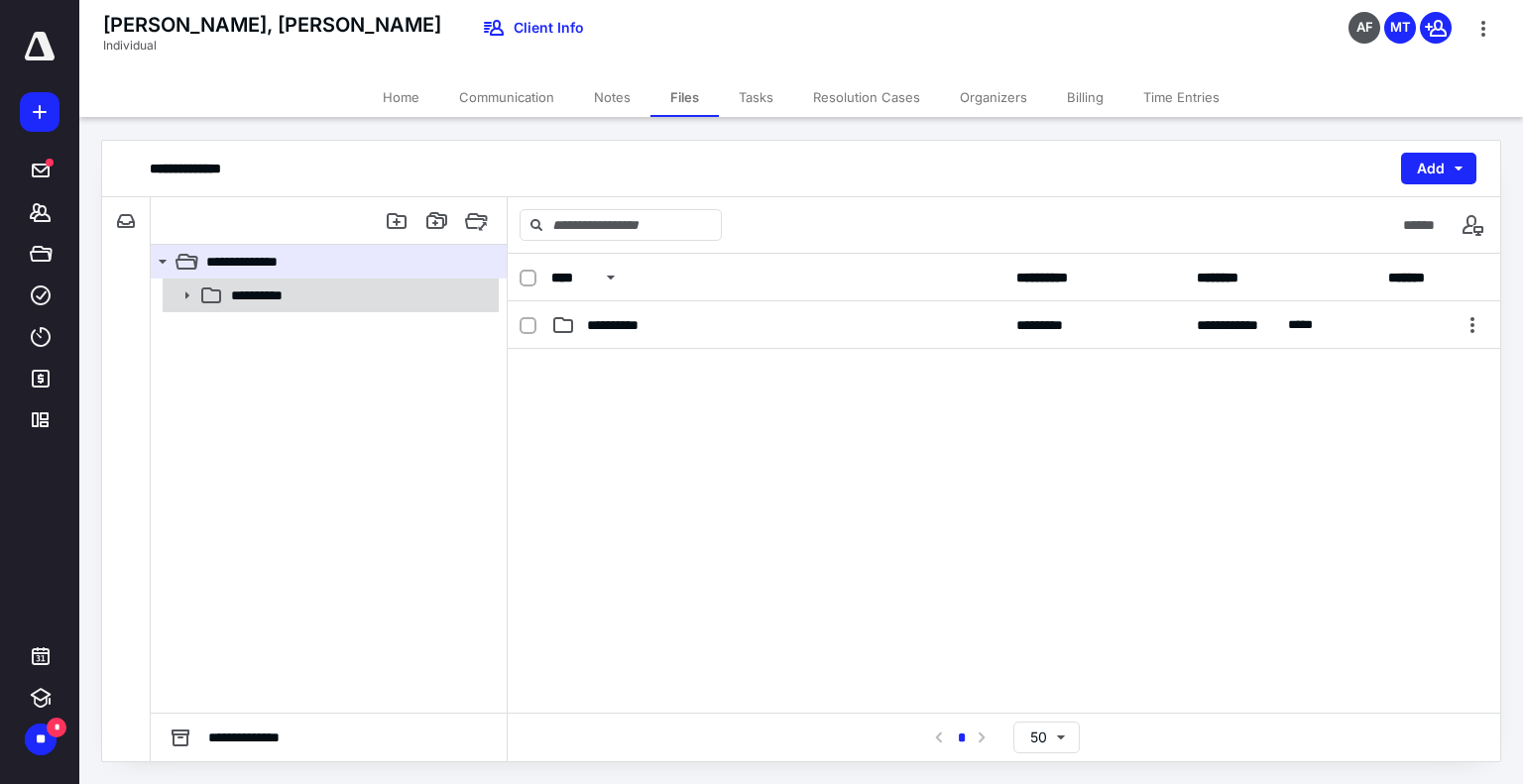 click 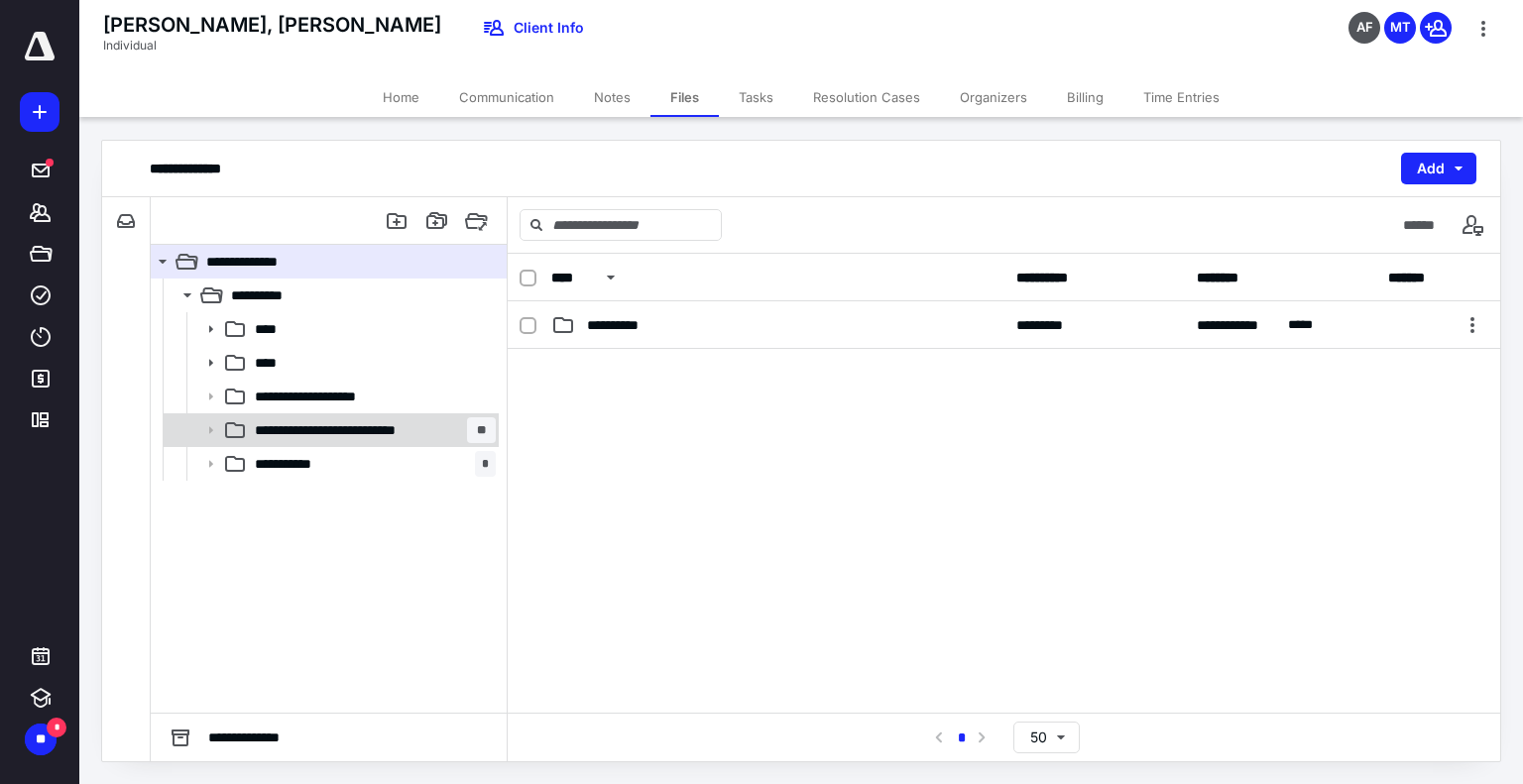 click 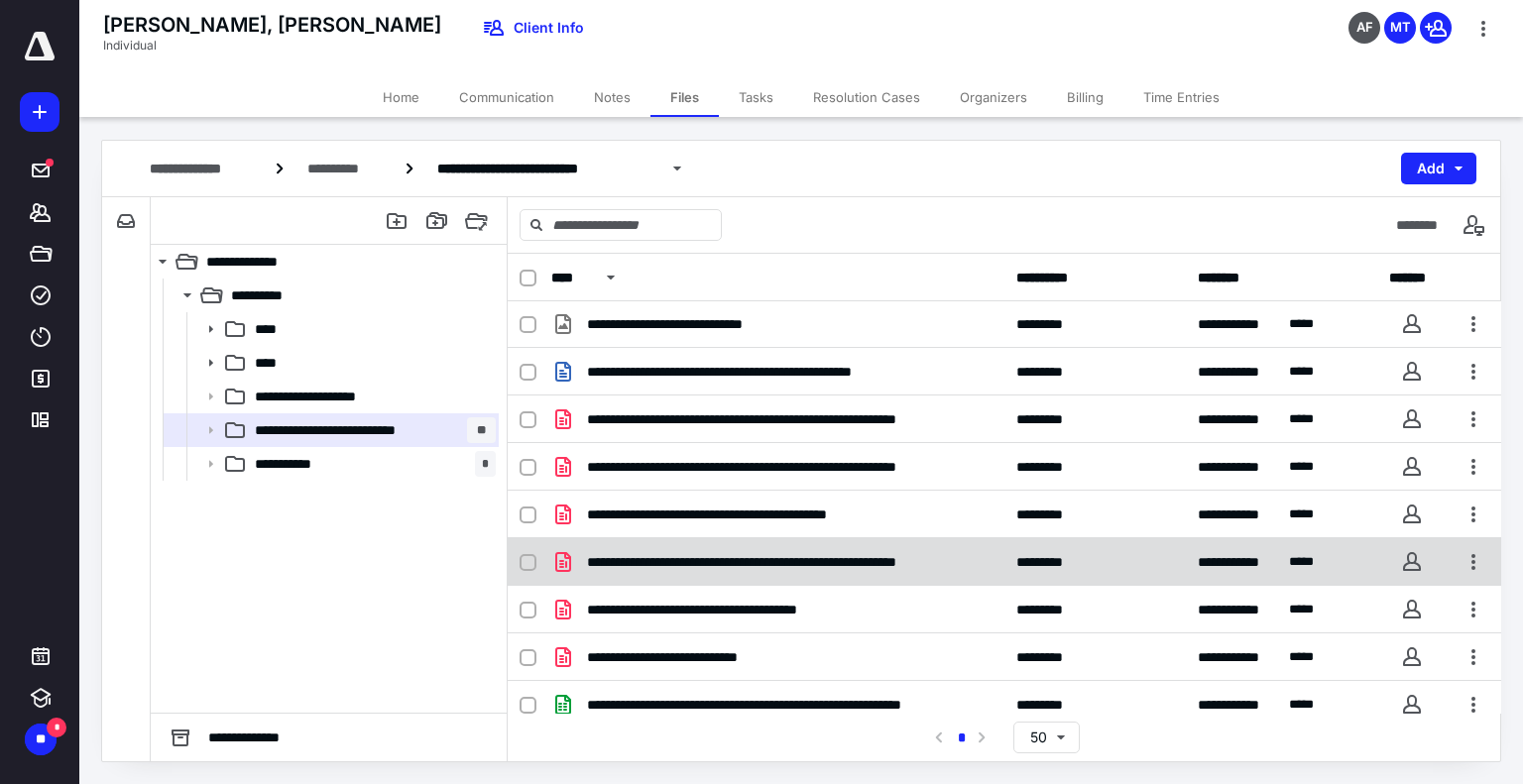 scroll, scrollTop: 61, scrollLeft: 0, axis: vertical 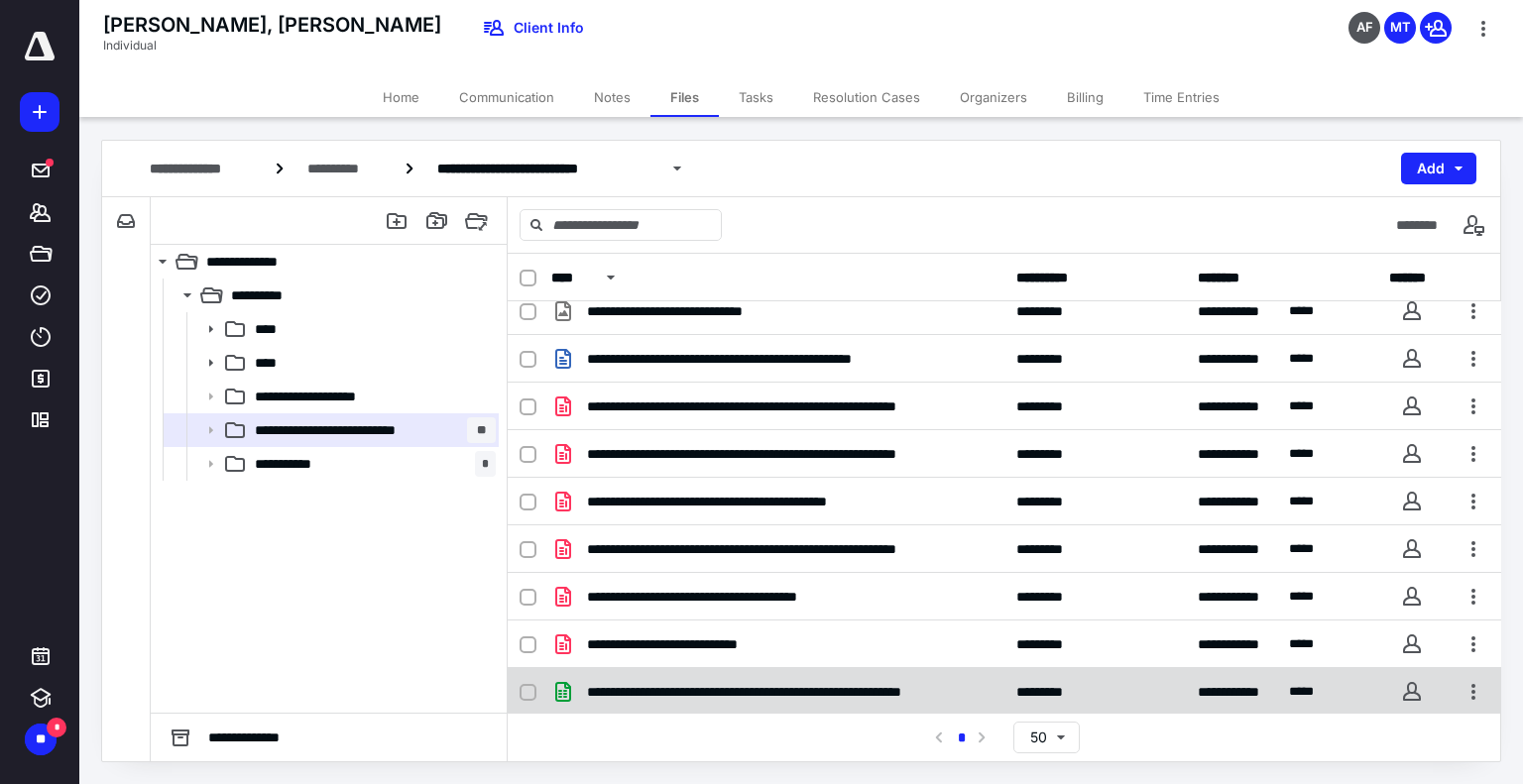 click on "**********" at bounding box center (1004, 692) 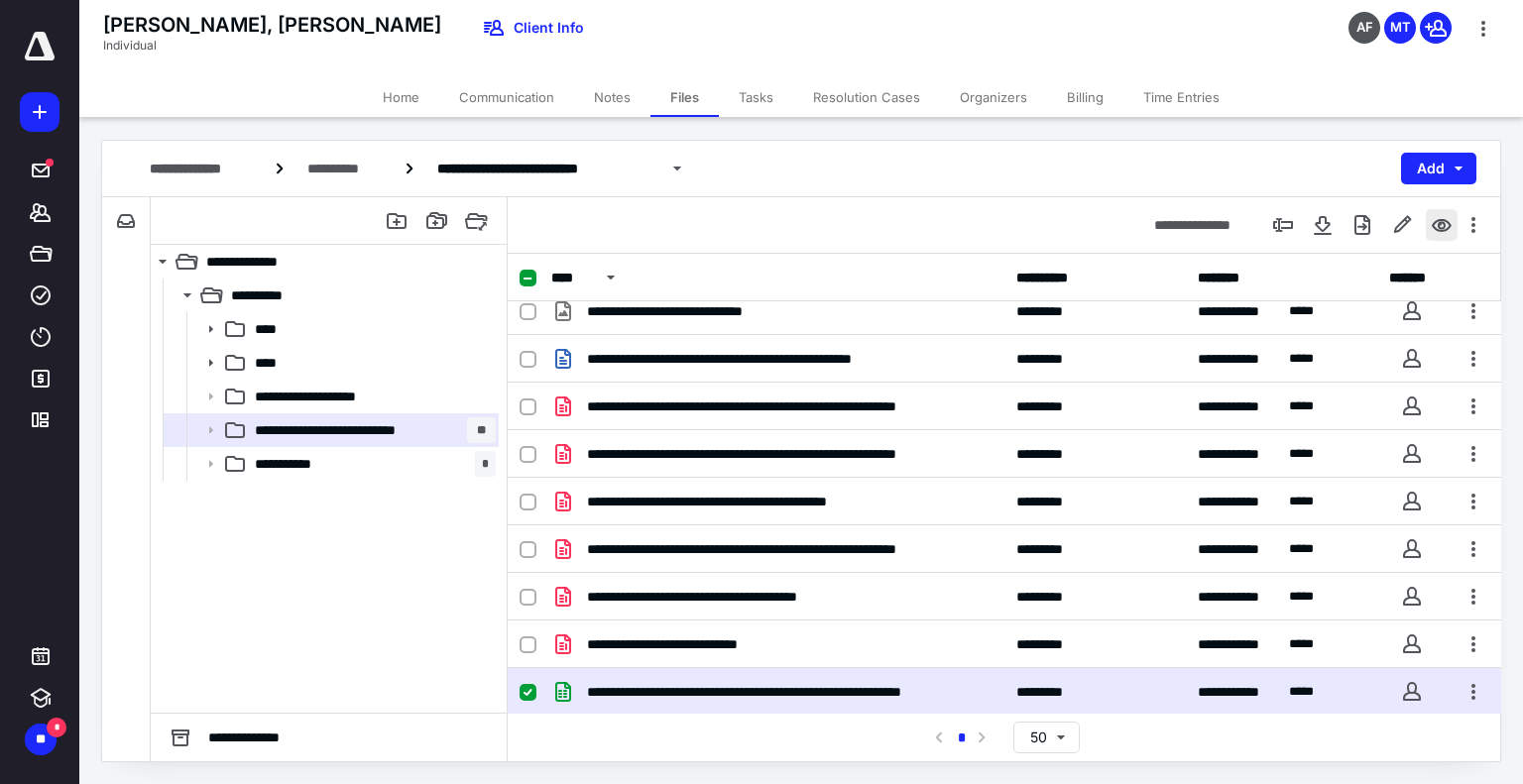click at bounding box center [1442, 225] 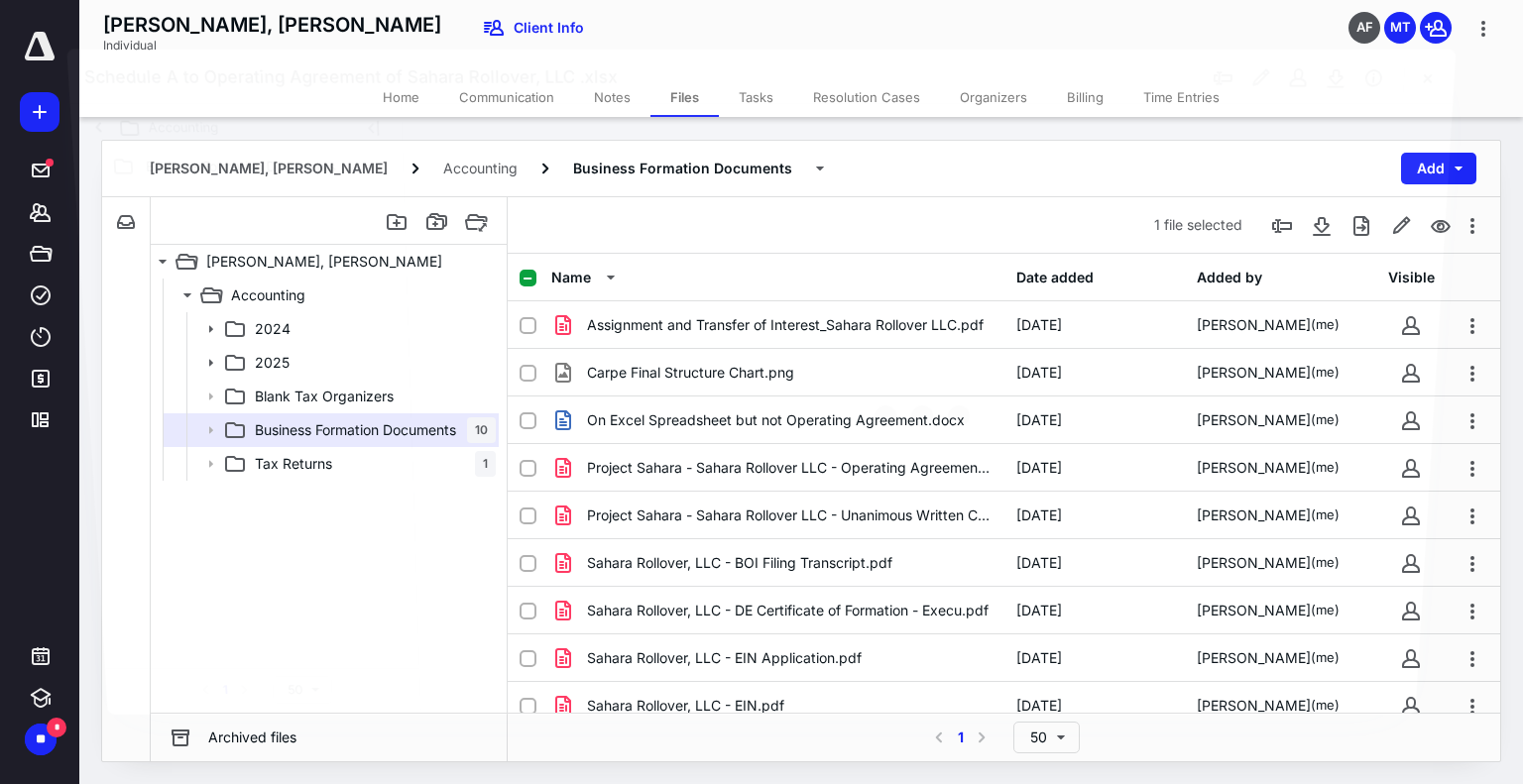 scroll, scrollTop: 61, scrollLeft: 0, axis: vertical 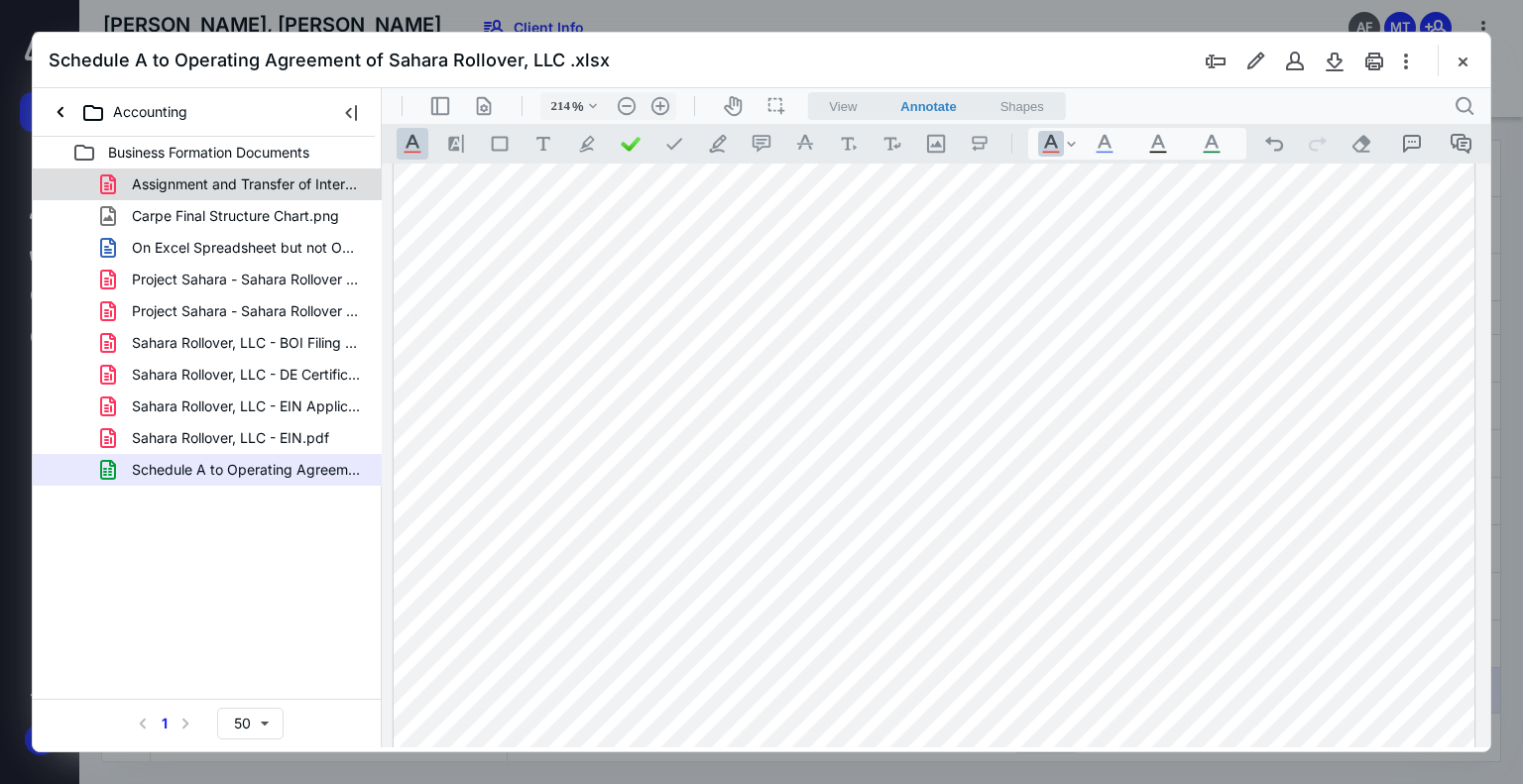 click on "Assignment and Transfer of Interest_Sahara Rollover LLC.pdf" at bounding box center [247, 184] 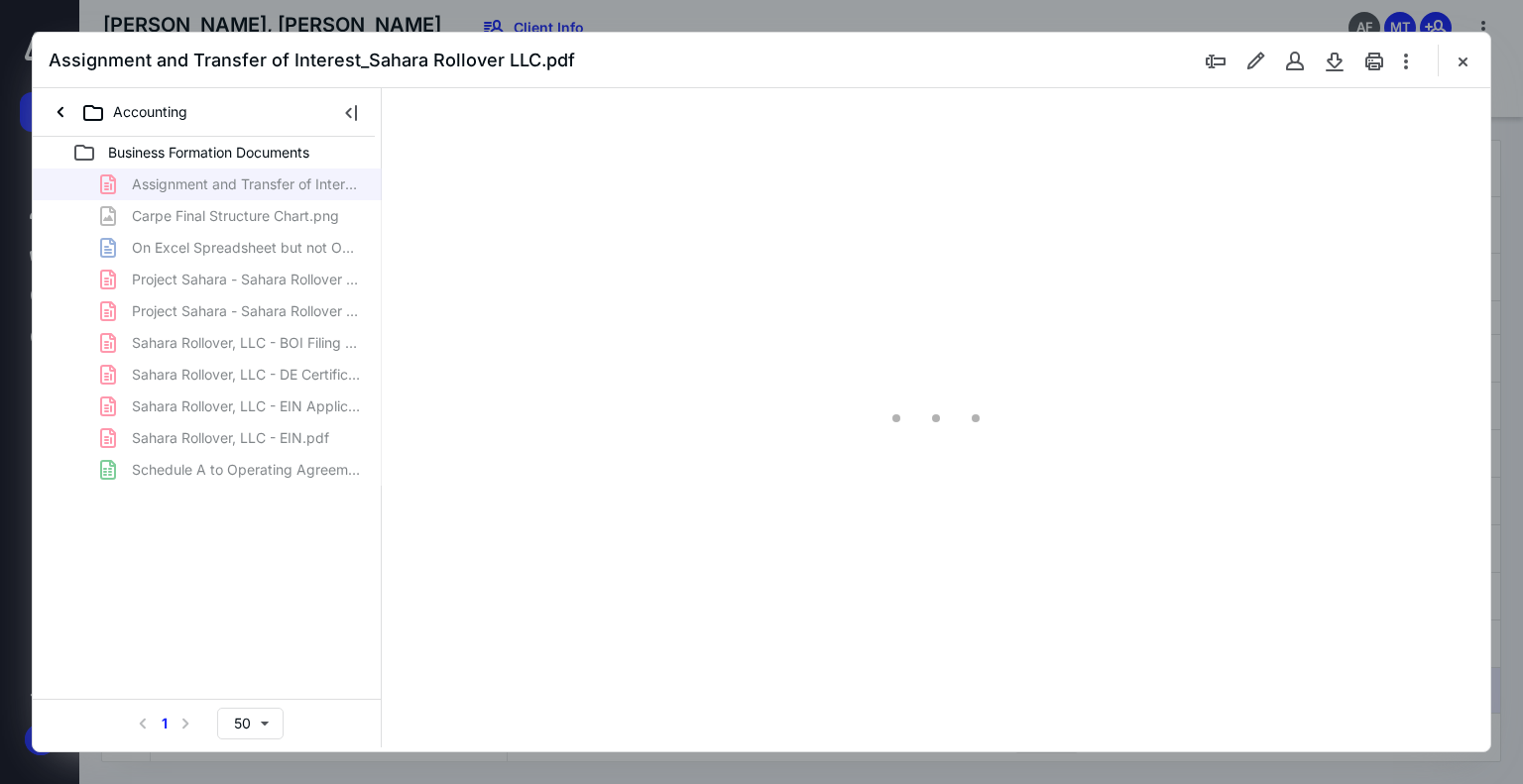 scroll, scrollTop: 82, scrollLeft: 0, axis: vertical 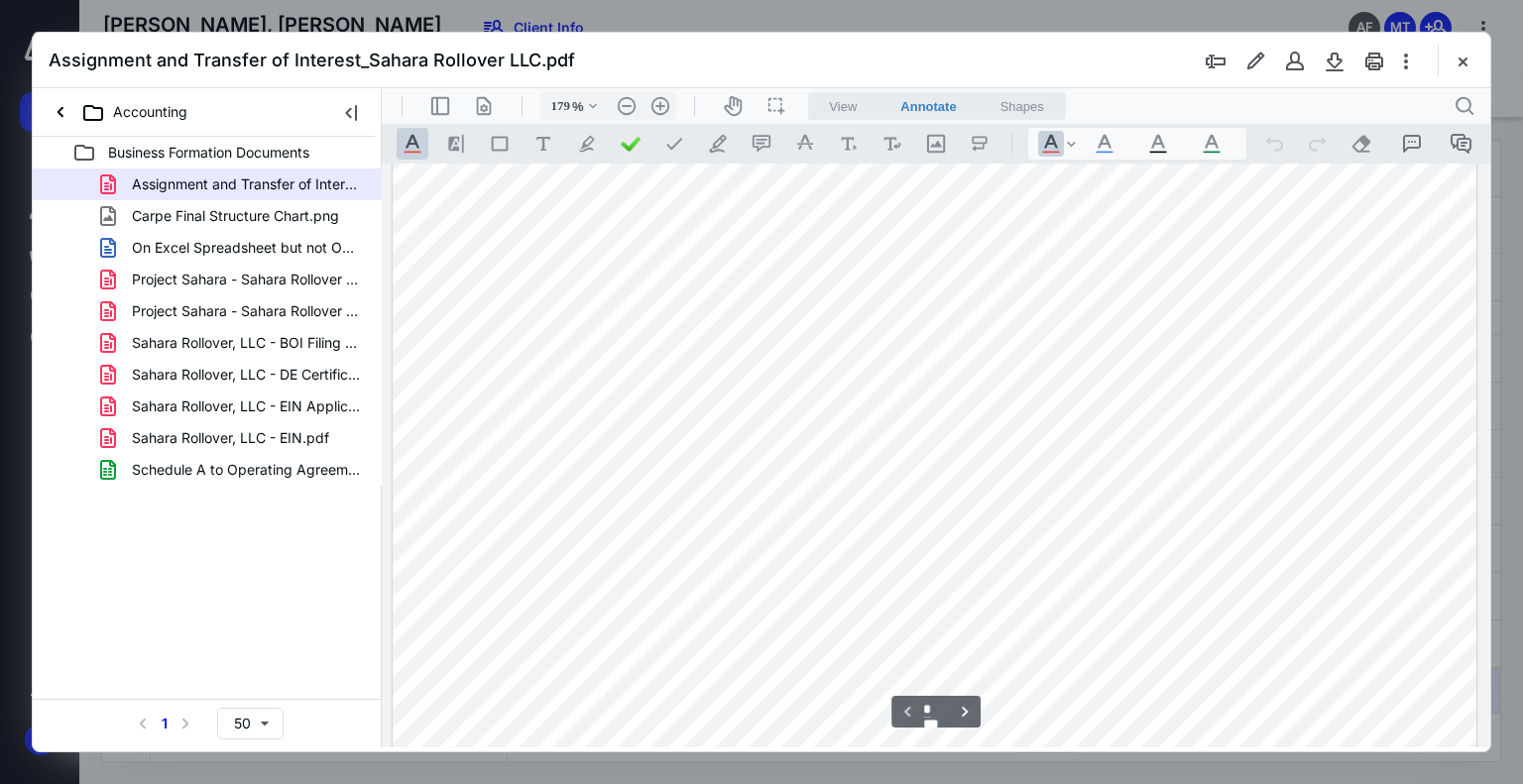 click on "Carpe Final Structure Chart.png" at bounding box center (223, 216) 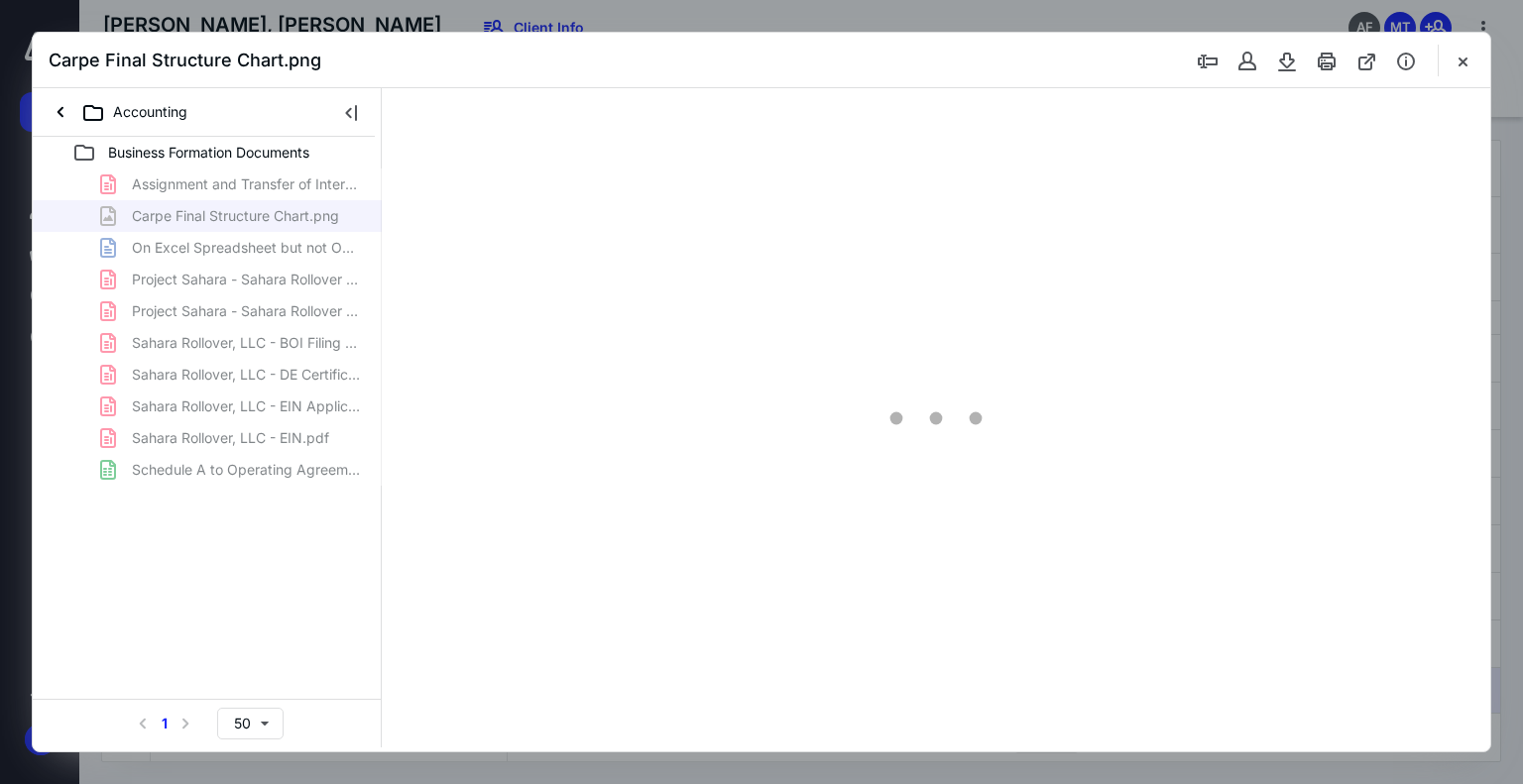 scroll, scrollTop: 0, scrollLeft: 0, axis: both 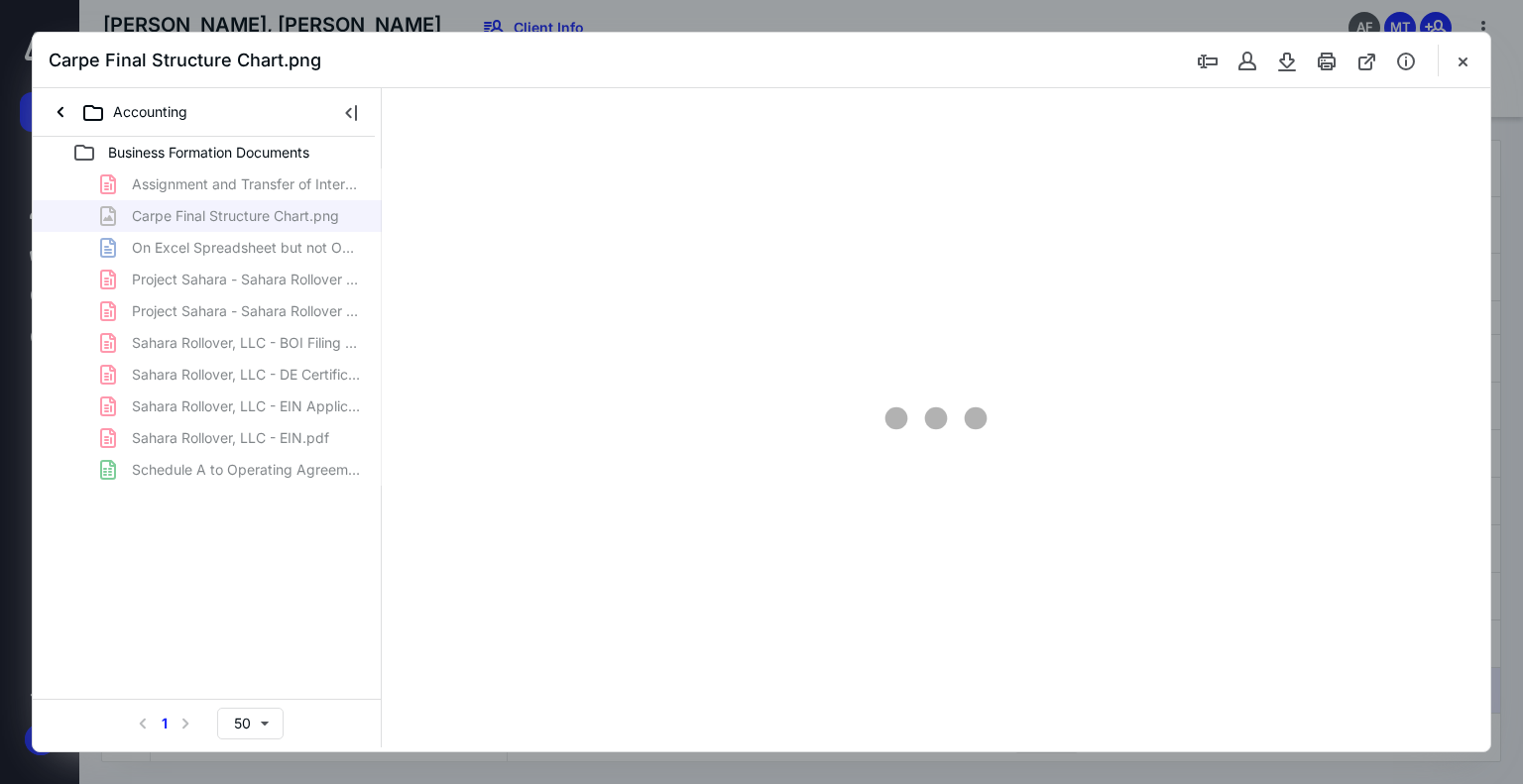 type on "178" 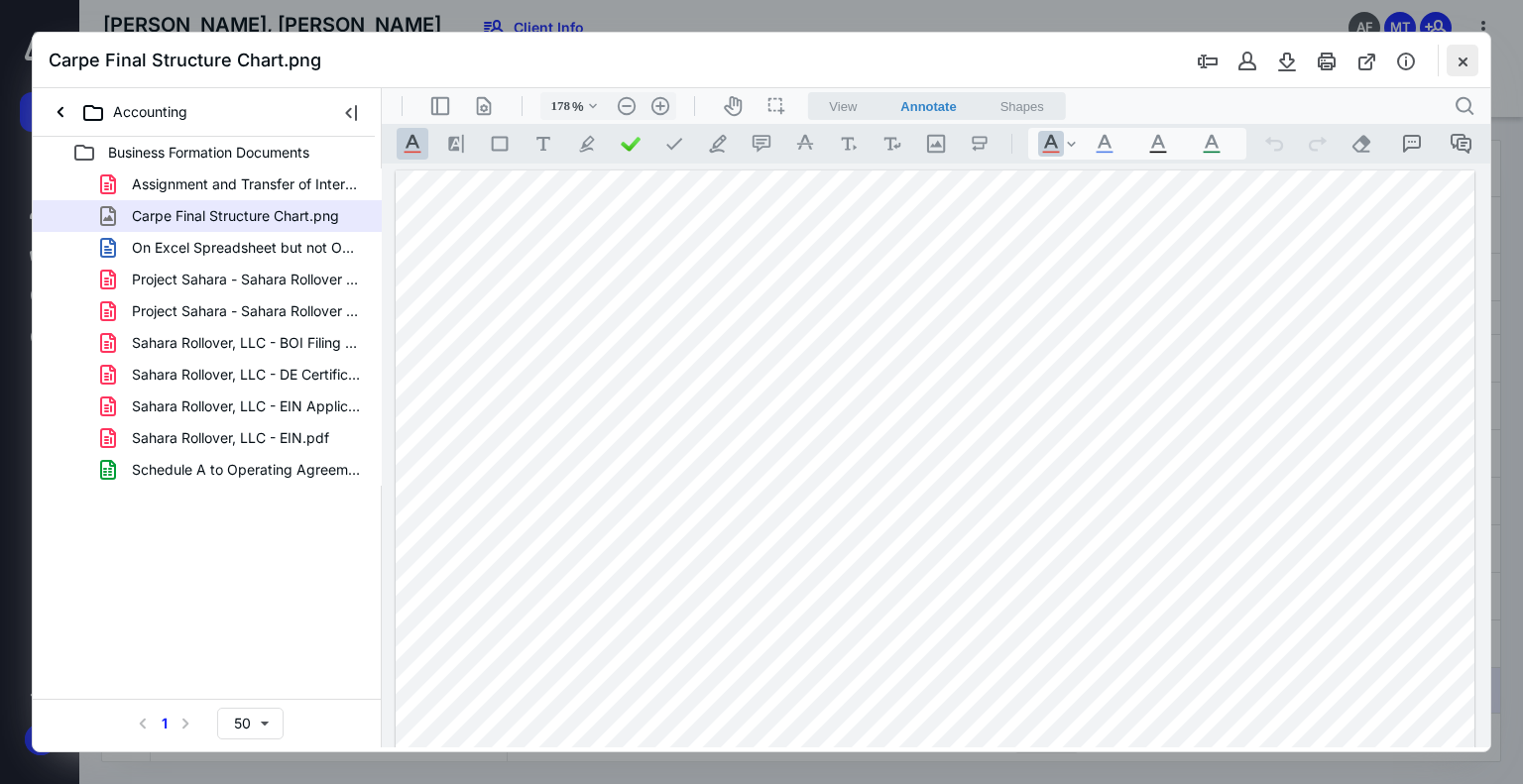 click at bounding box center (1463, 60) 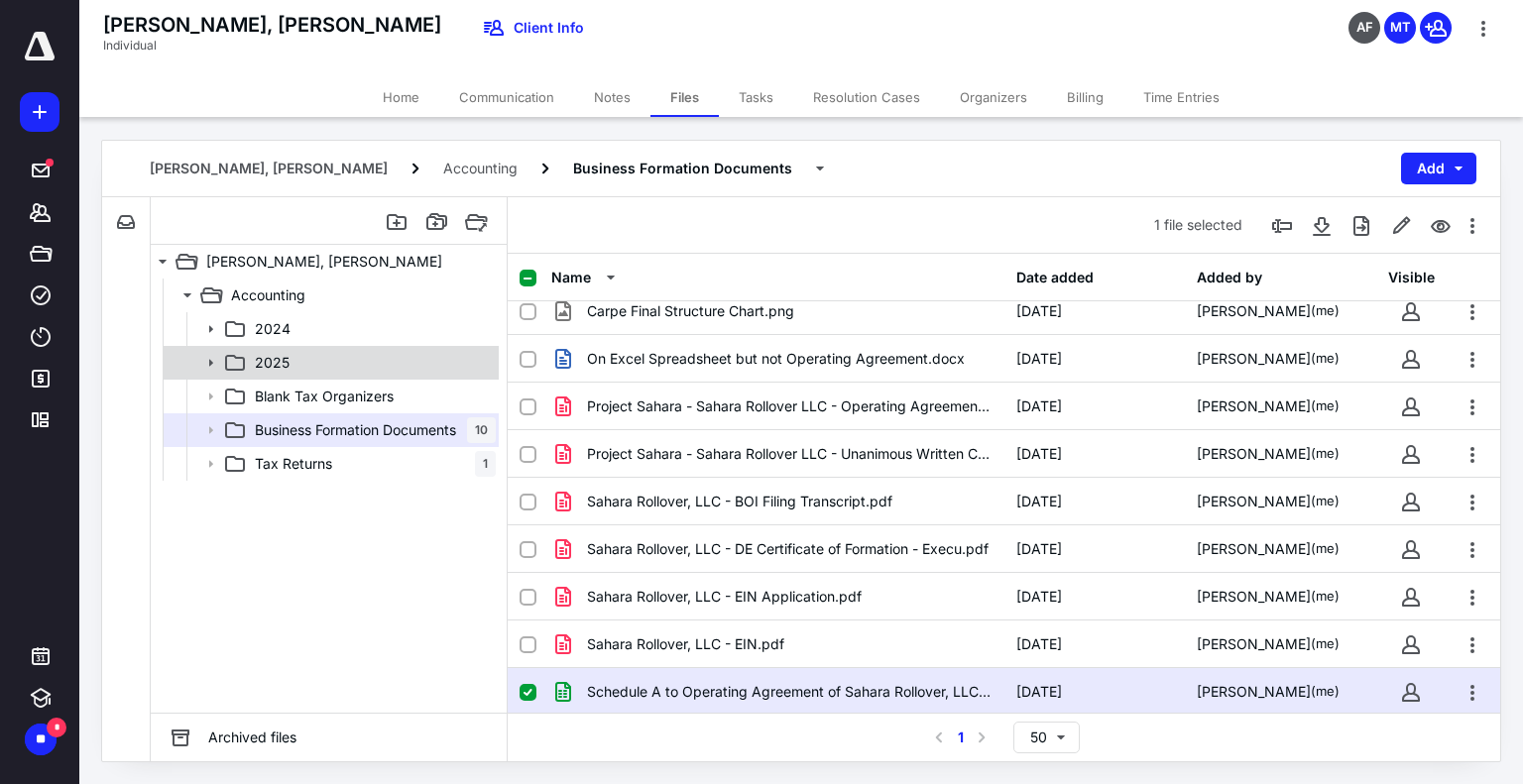 click 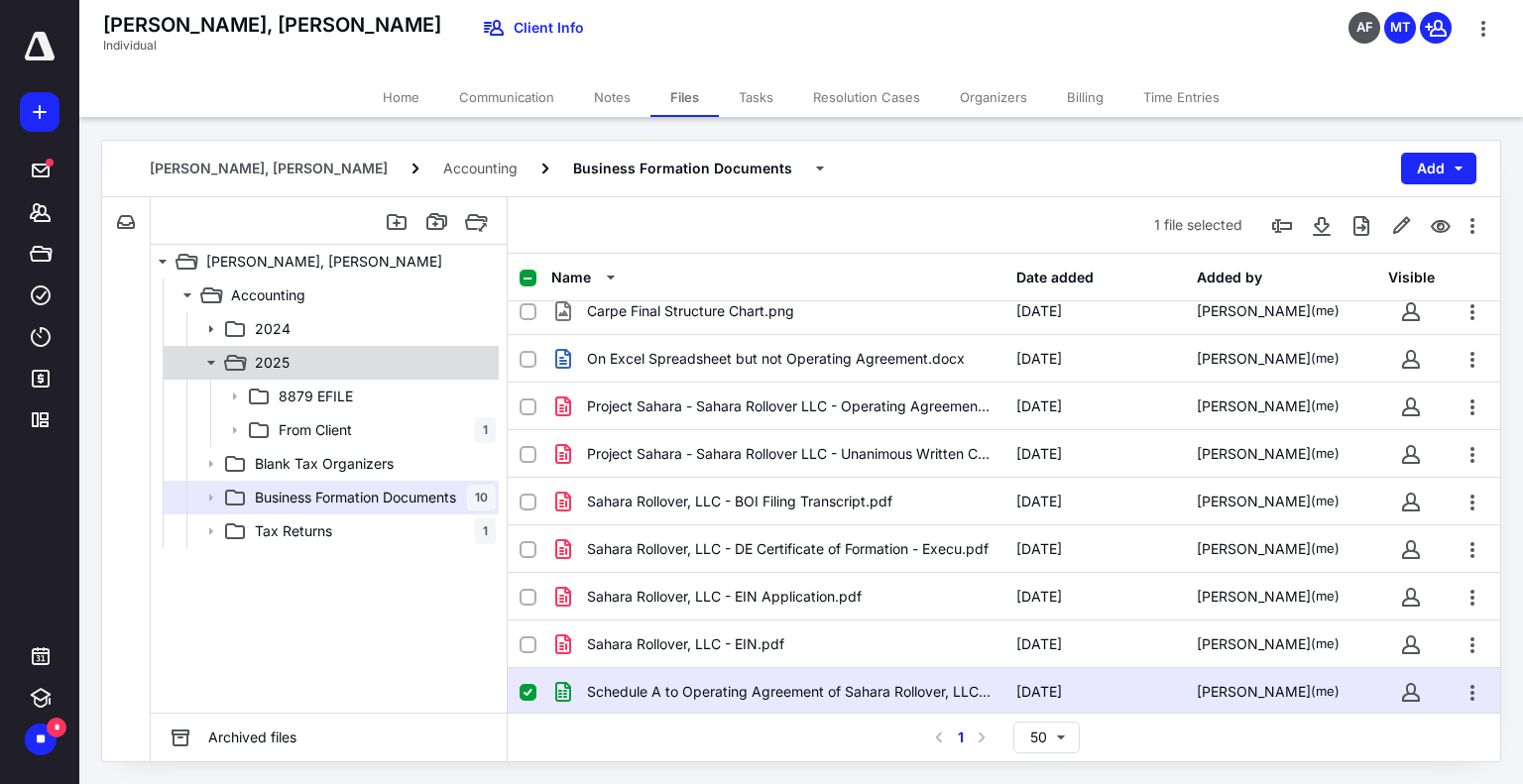 click 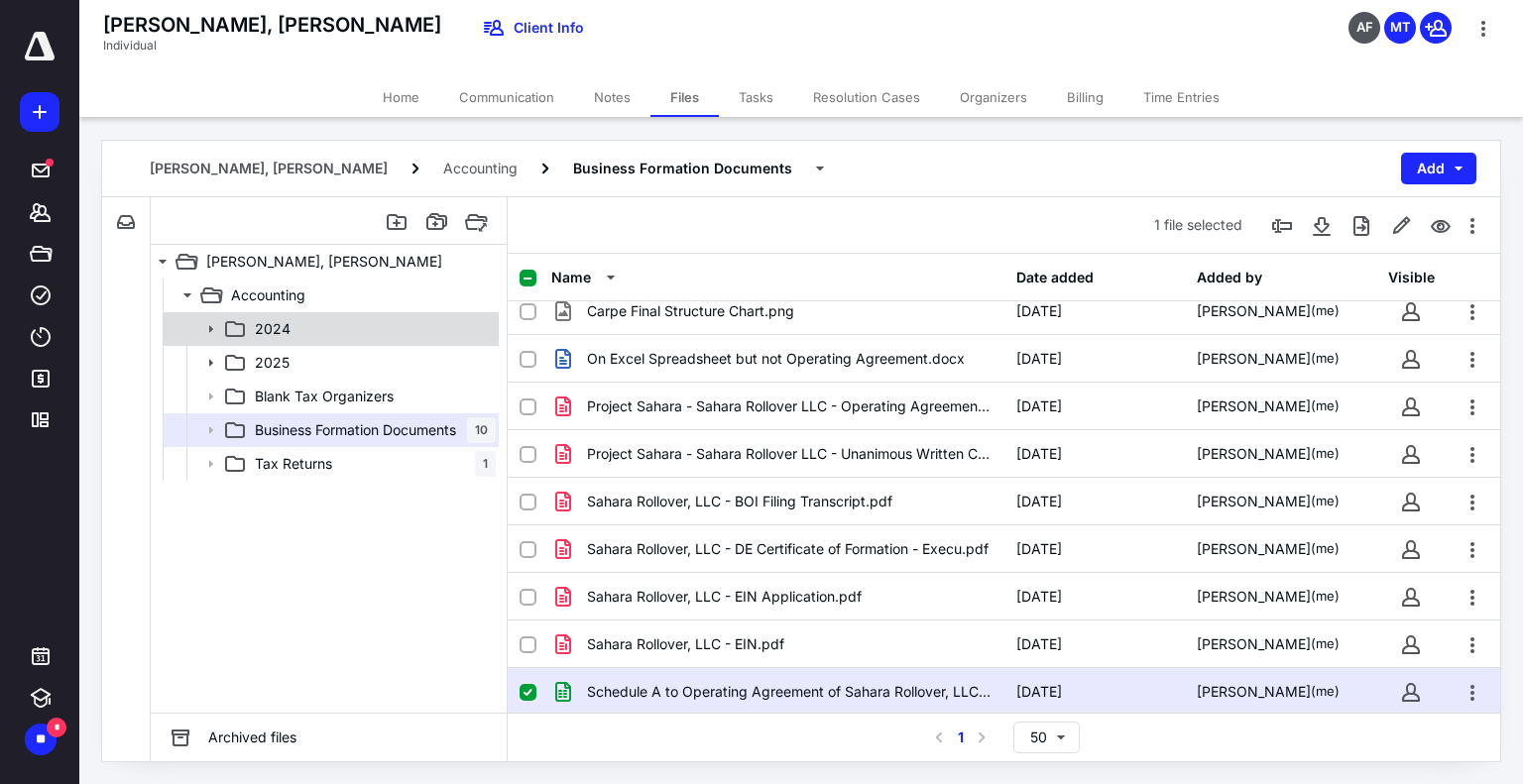click 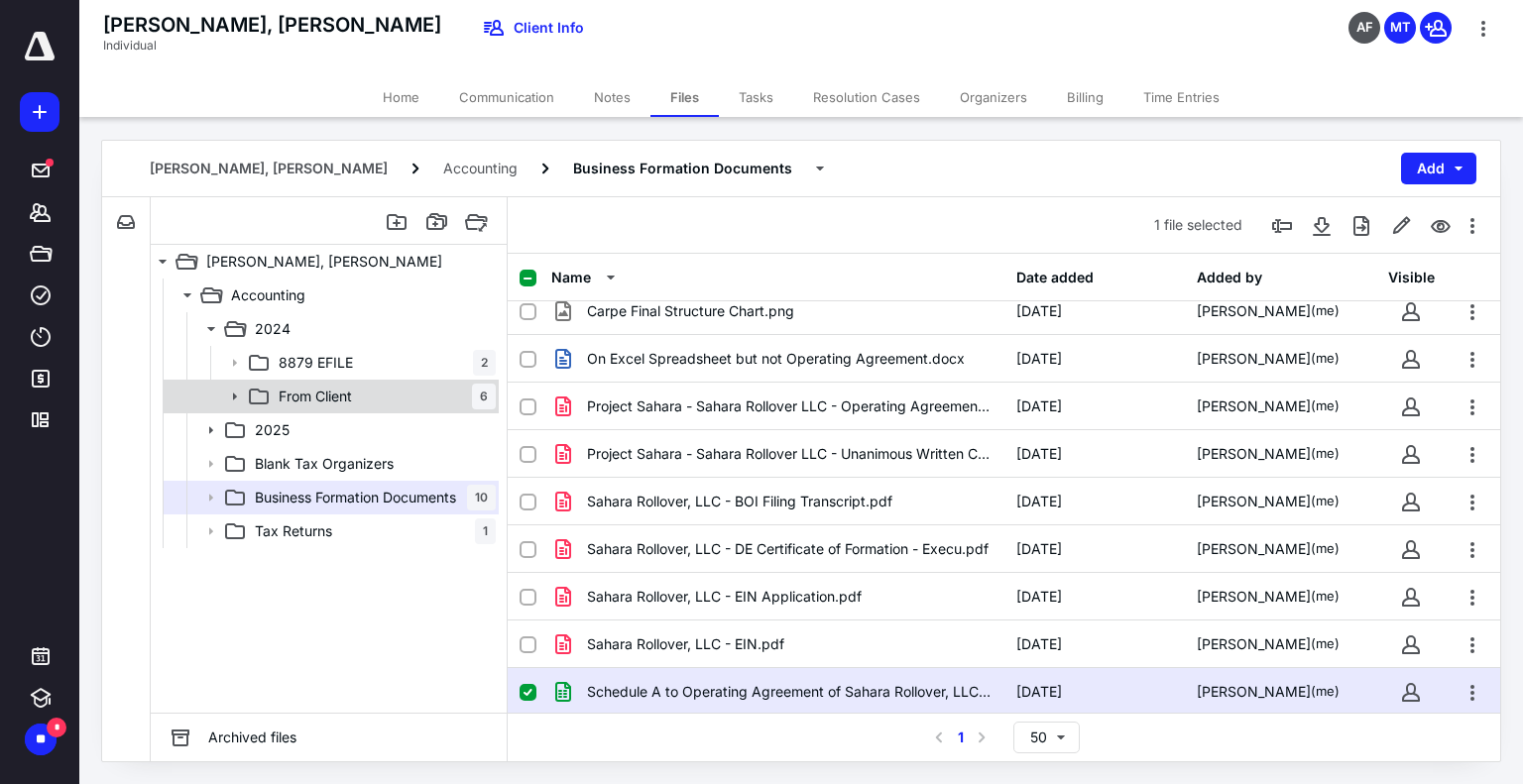 click on "From Client" at bounding box center (315, 396) 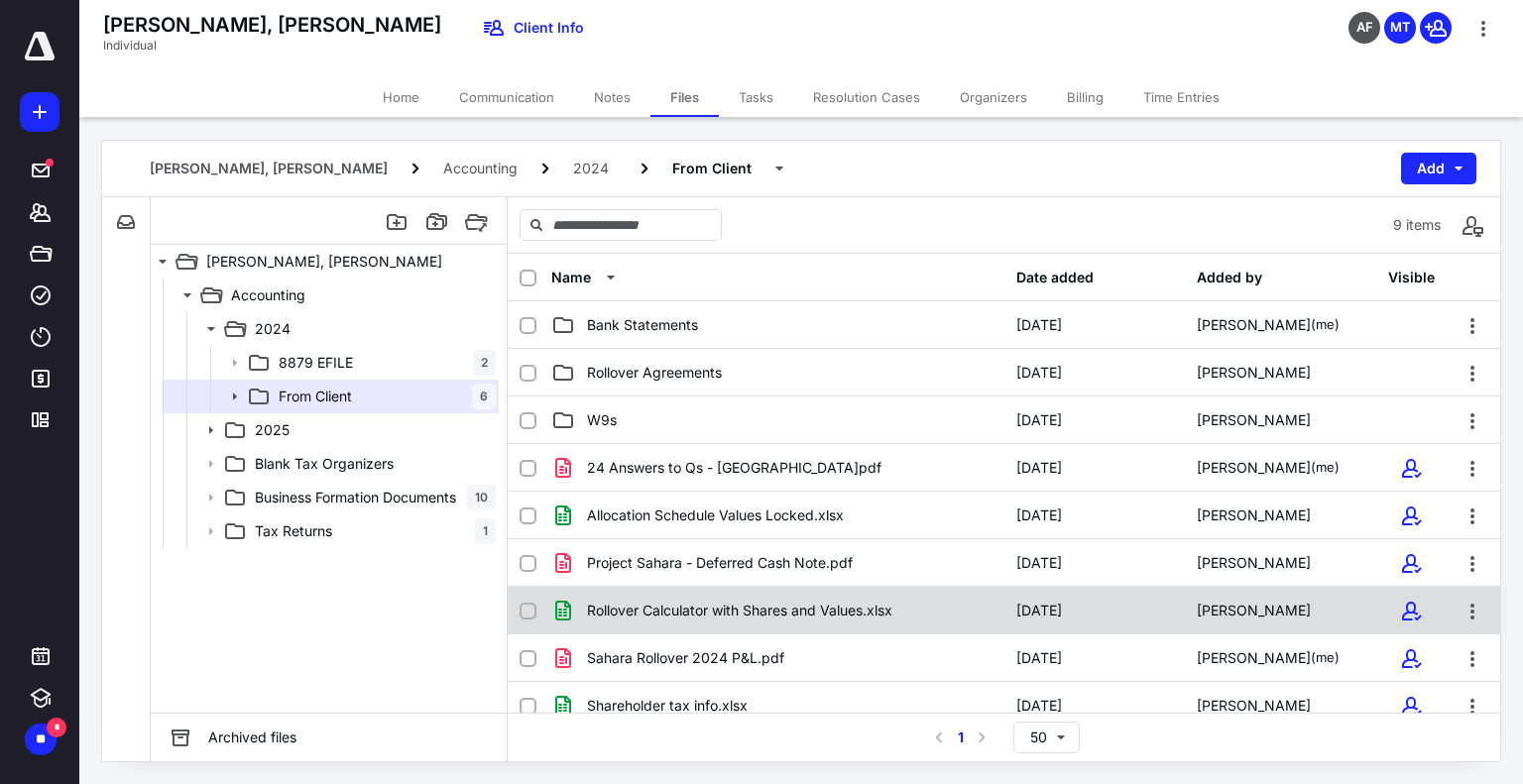 scroll, scrollTop: 27, scrollLeft: 0, axis: vertical 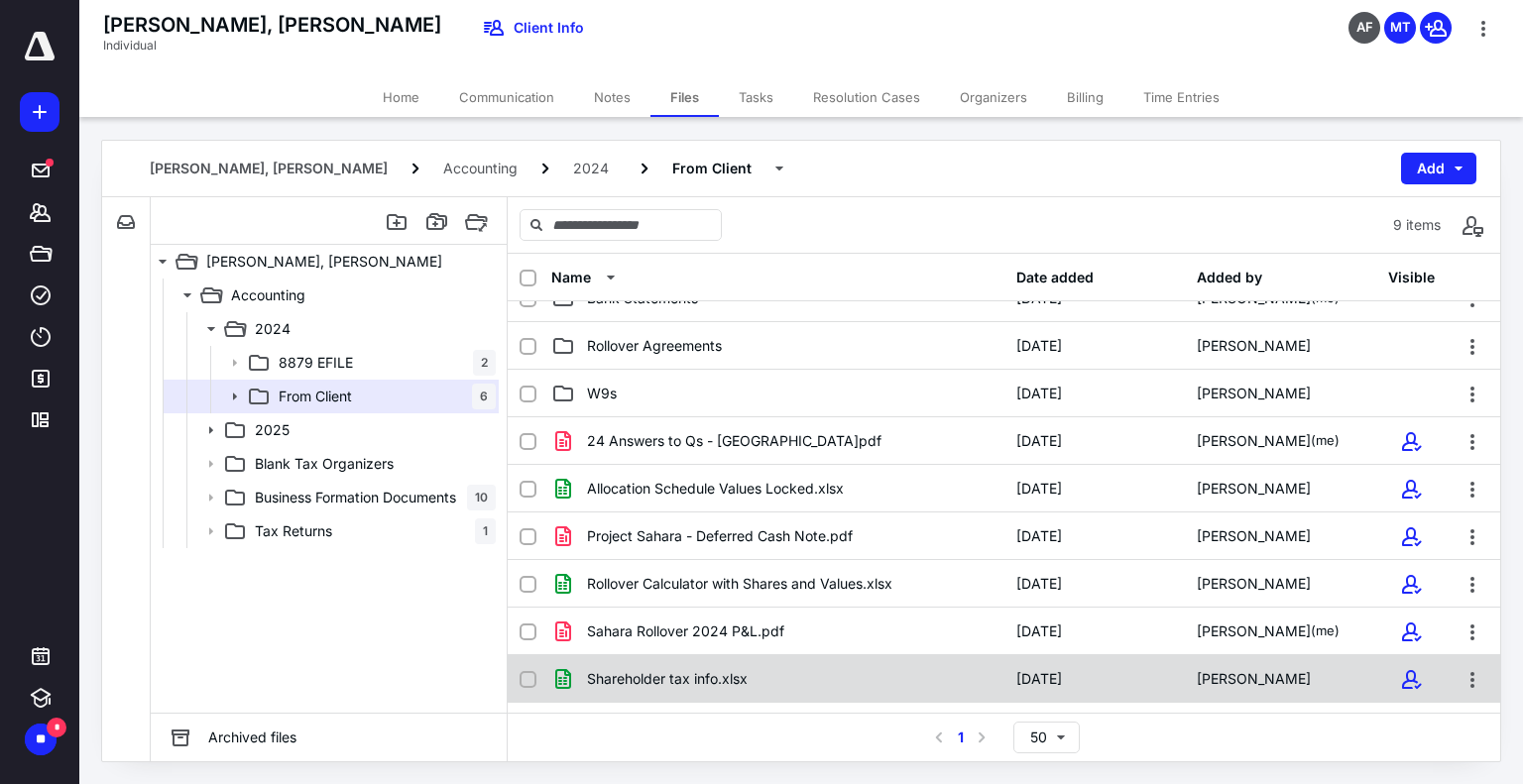 click on "Shareholder tax info.xlsx" at bounding box center [777, 679] 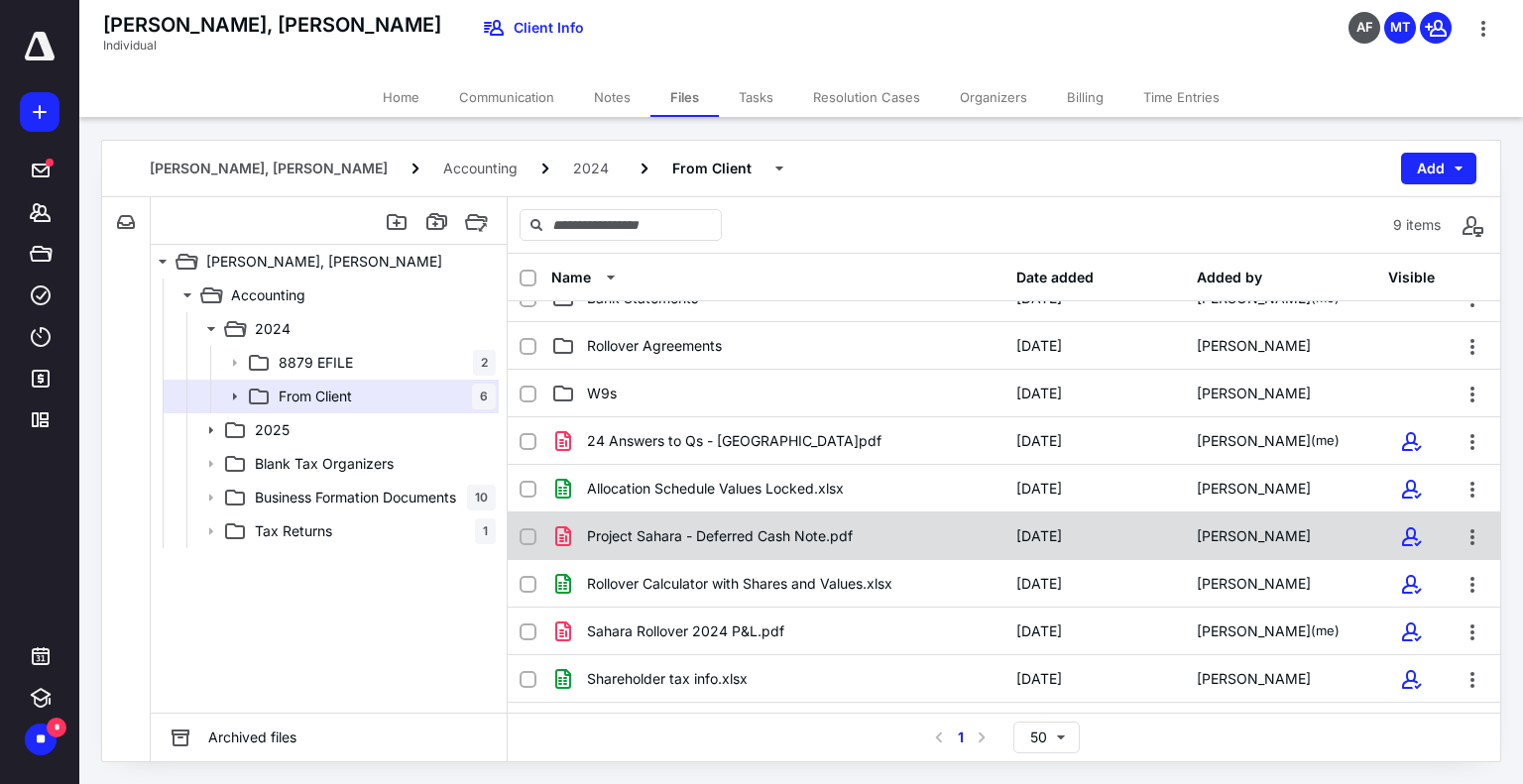 checkbox on "true" 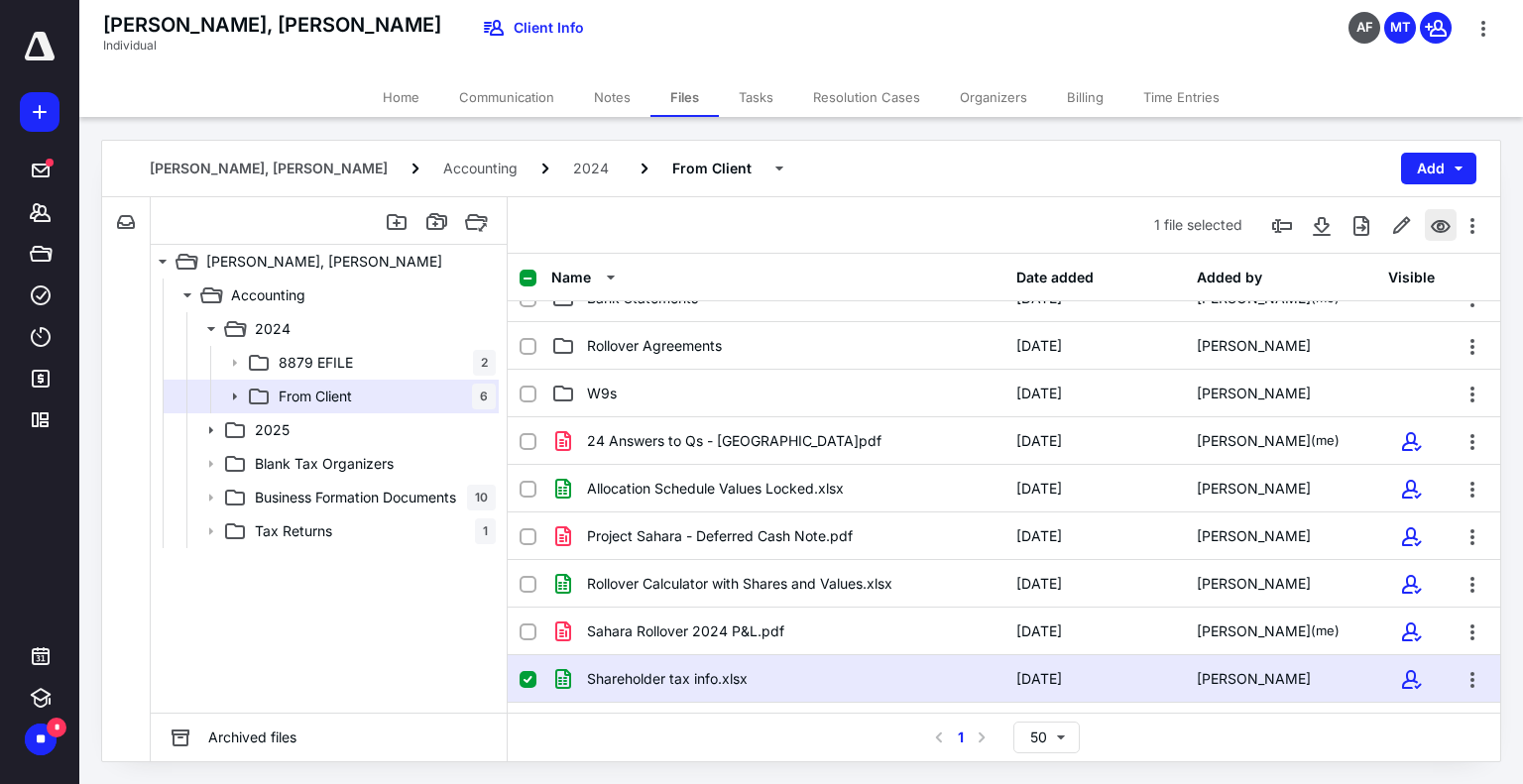 click at bounding box center (1441, 225) 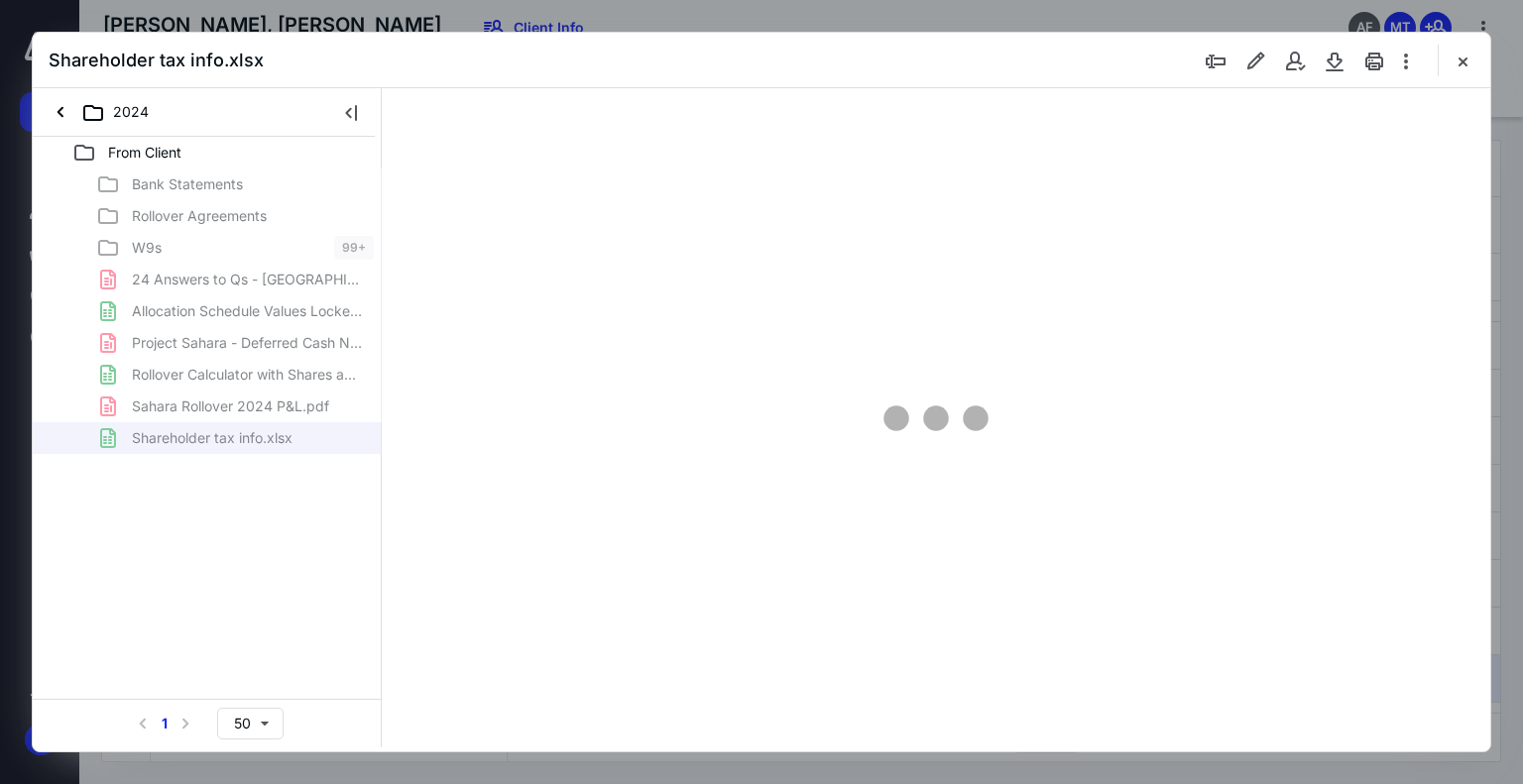 scroll, scrollTop: 0, scrollLeft: 0, axis: both 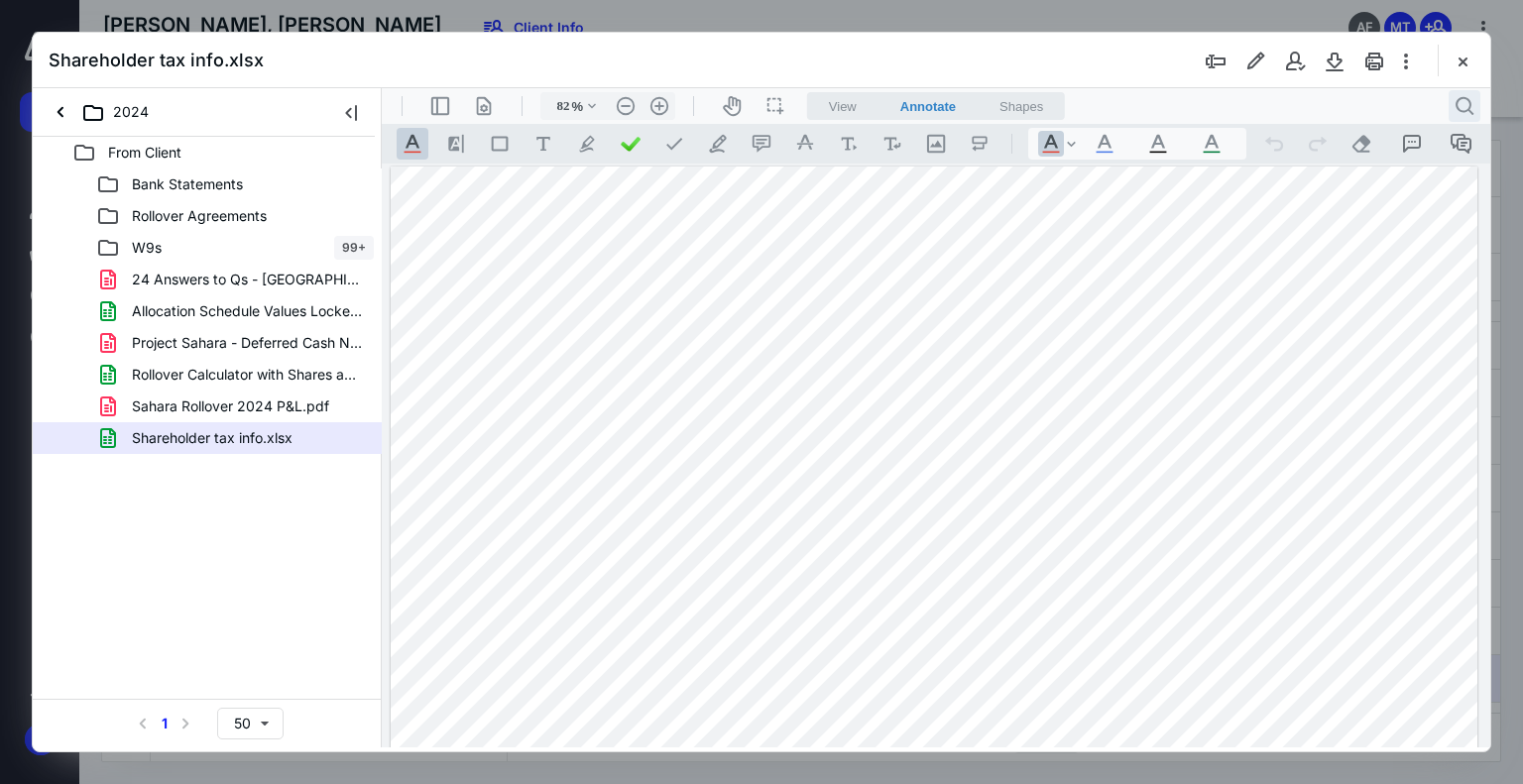 click on ".cls-1{fill:#abb0c4;} icon - header - search" at bounding box center (1464, 106) 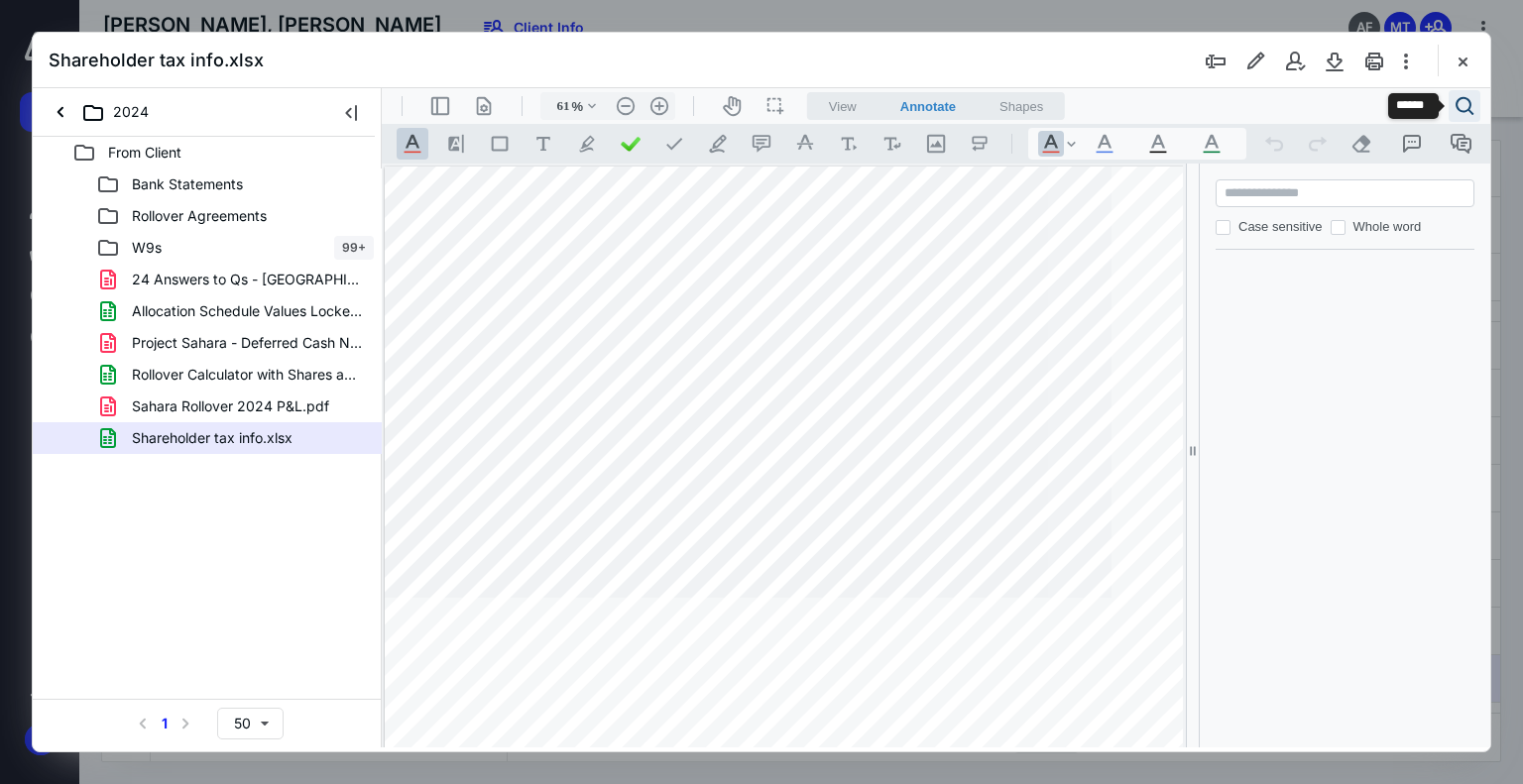 type on "59" 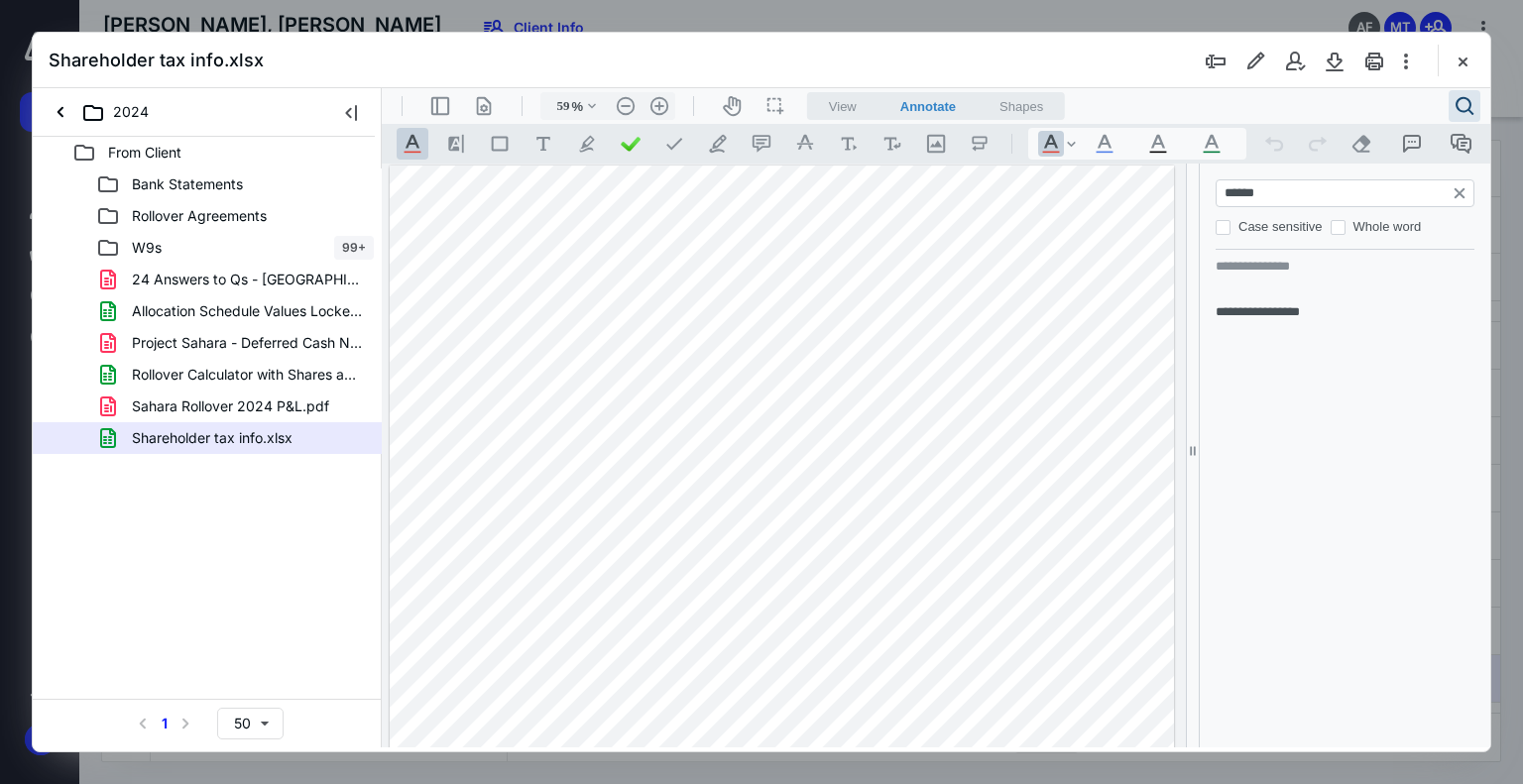 drag, startPoint x: 1267, startPoint y: 196, endPoint x: 1172, endPoint y: 197, distance: 95.00526 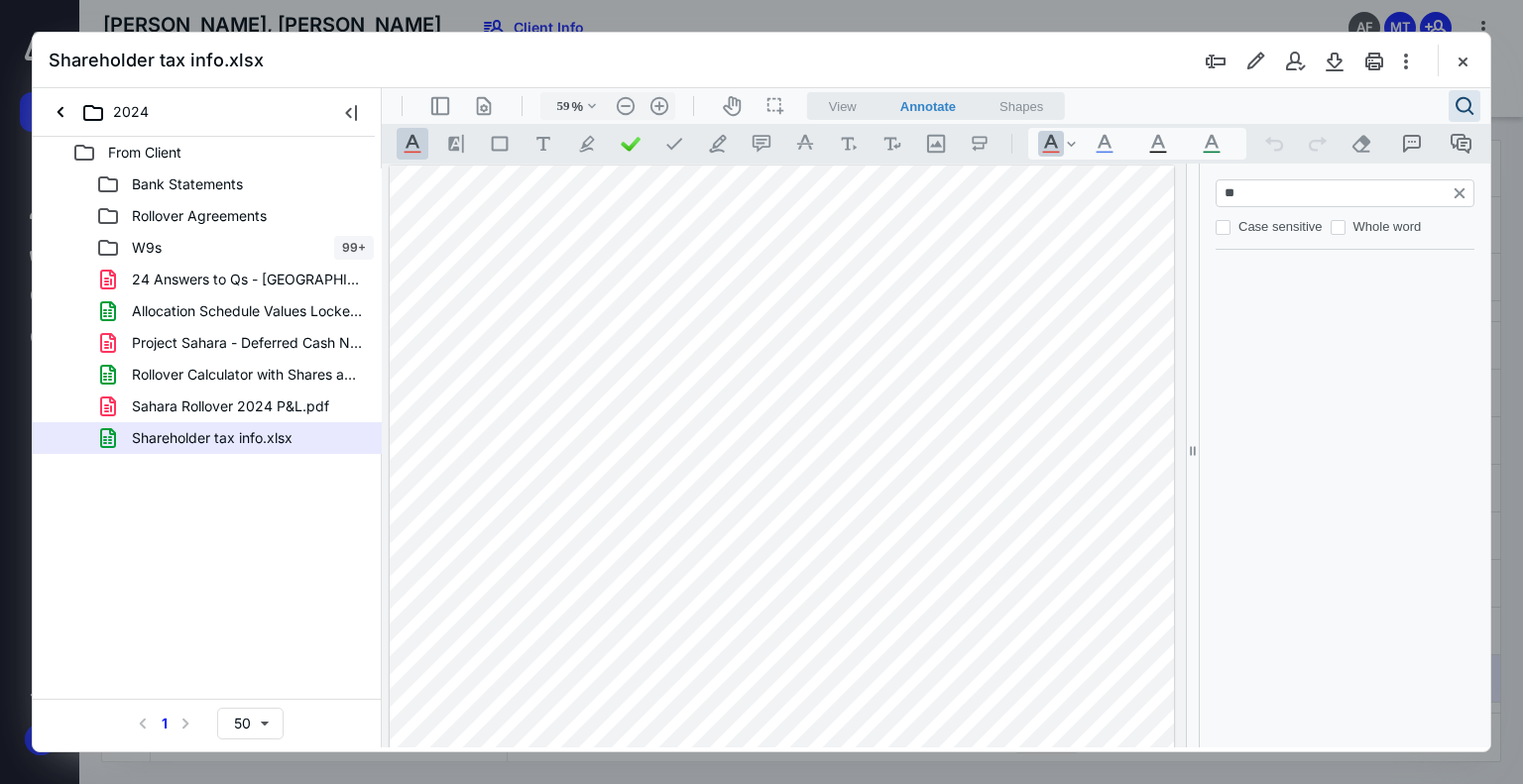 scroll, scrollTop: 2362, scrollLeft: 0, axis: vertical 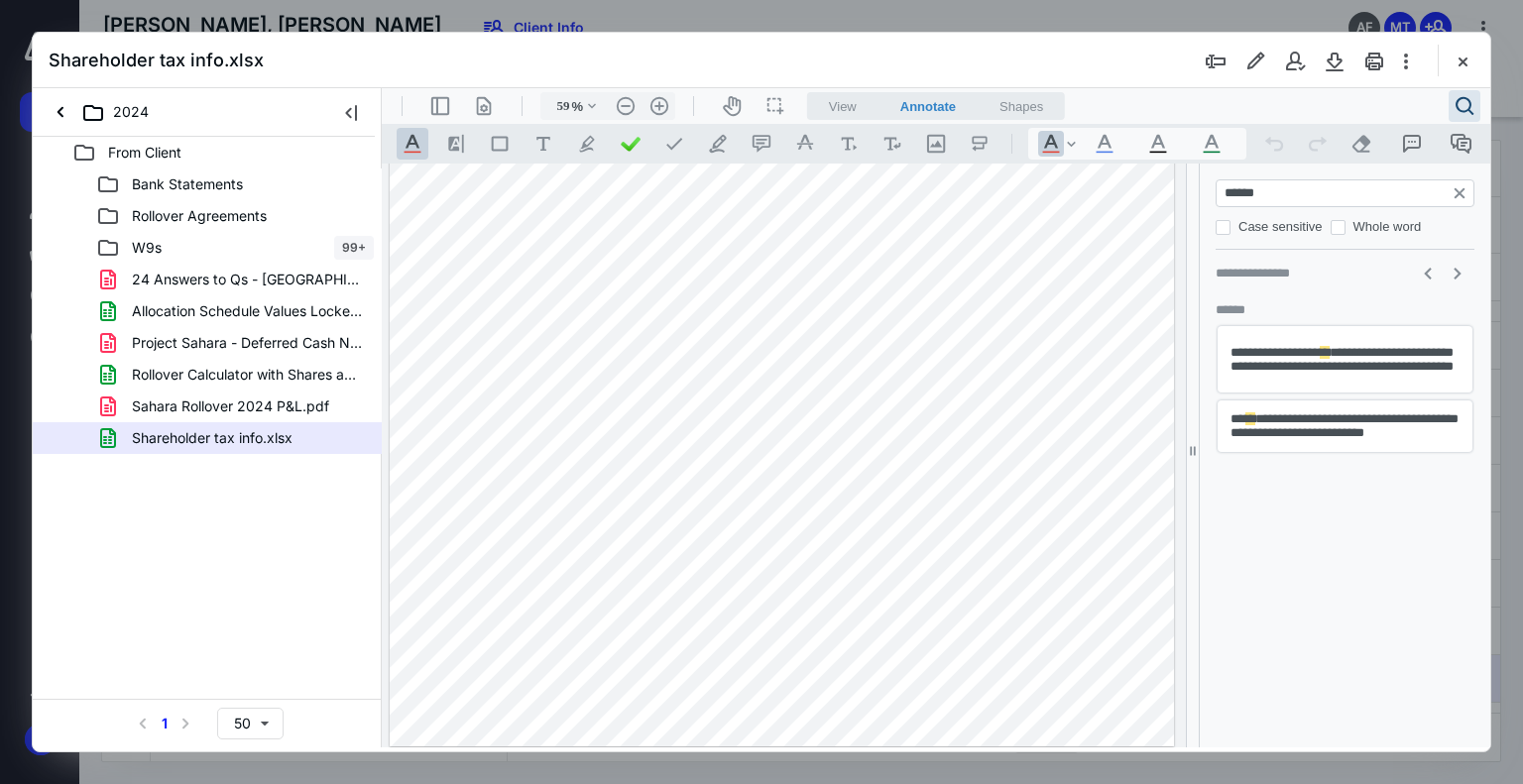 type on "******" 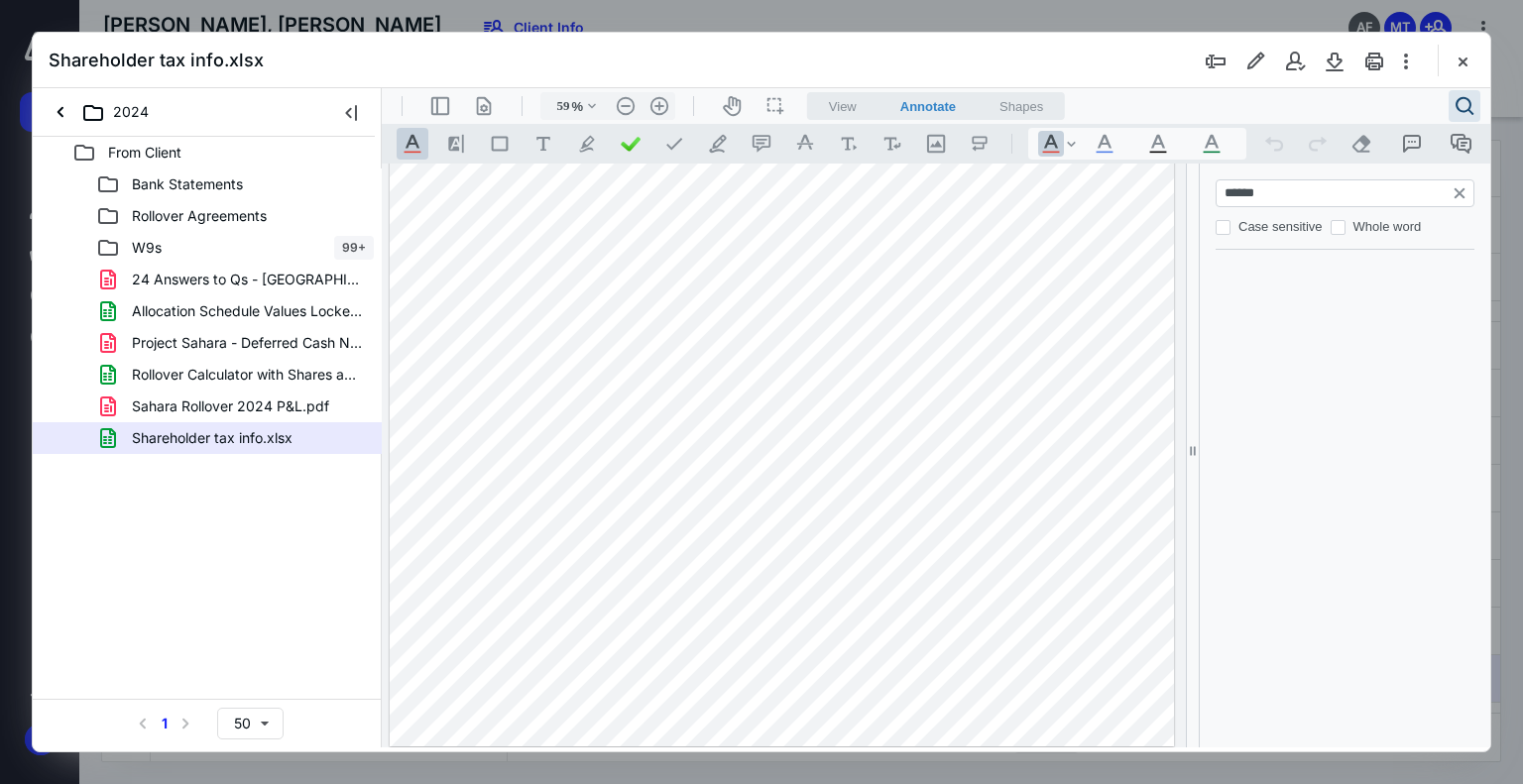 scroll, scrollTop: 36, scrollLeft: 0, axis: vertical 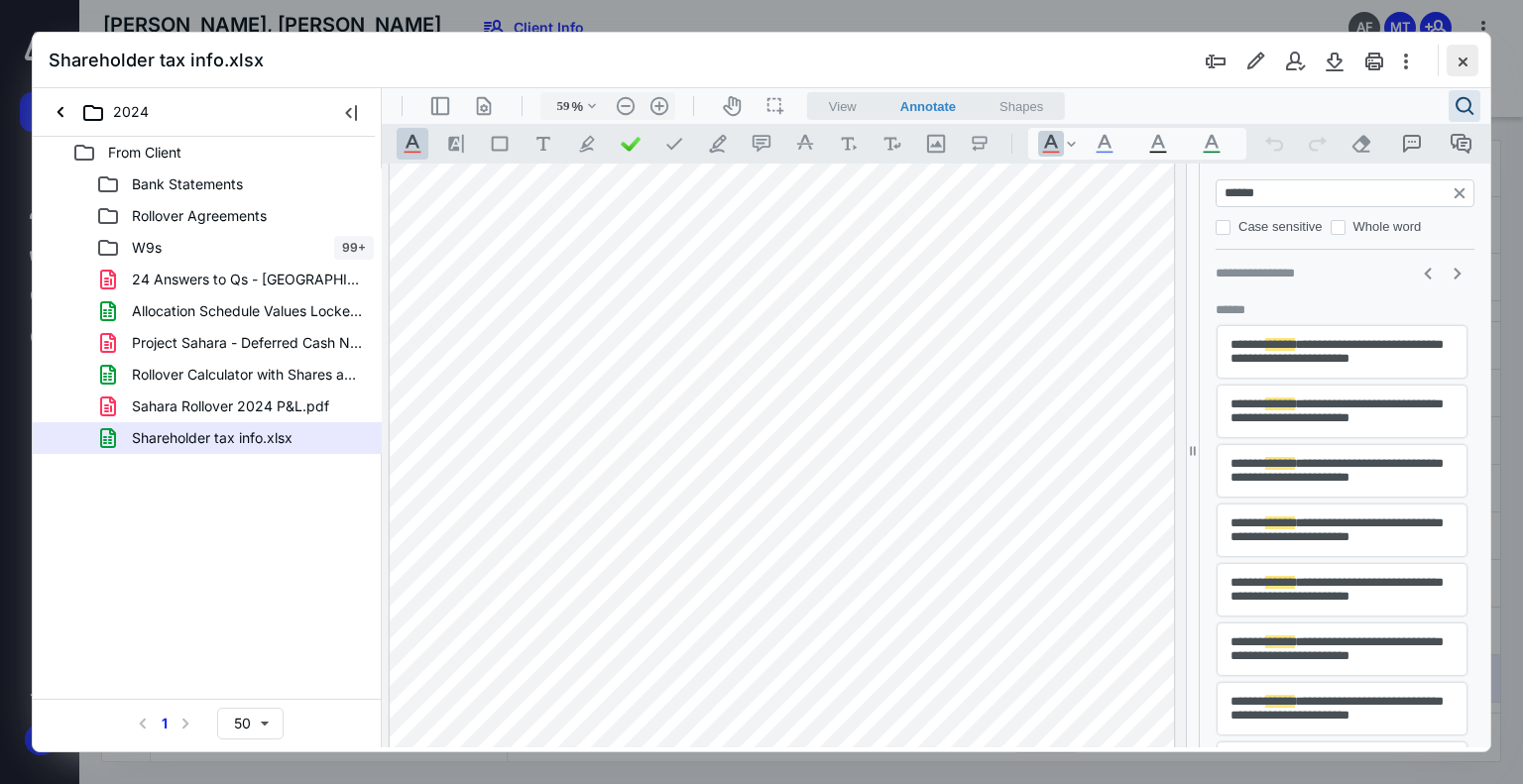 click at bounding box center (1463, 60) 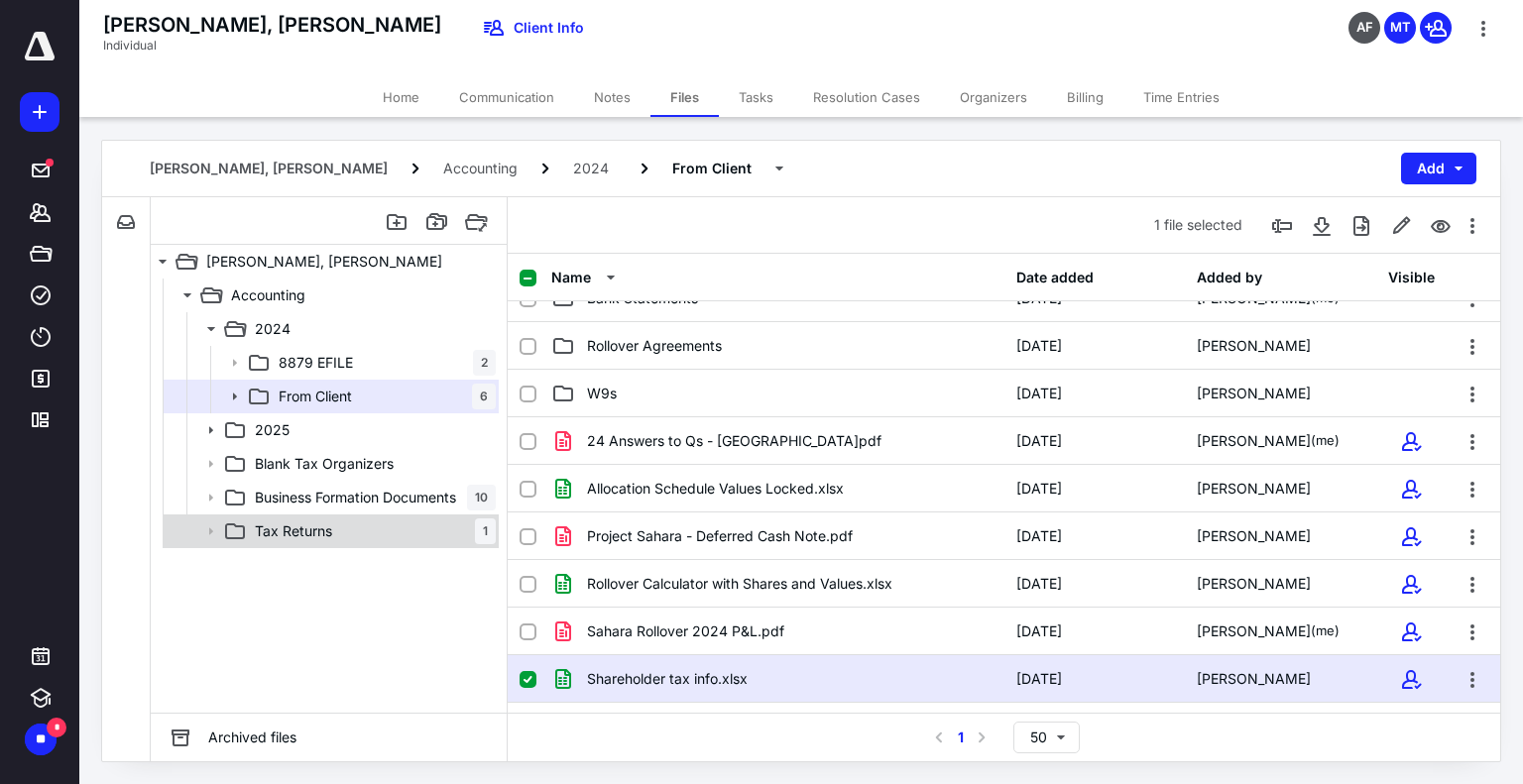 click on "Tax Returns 1" at bounding box center (371, 531) 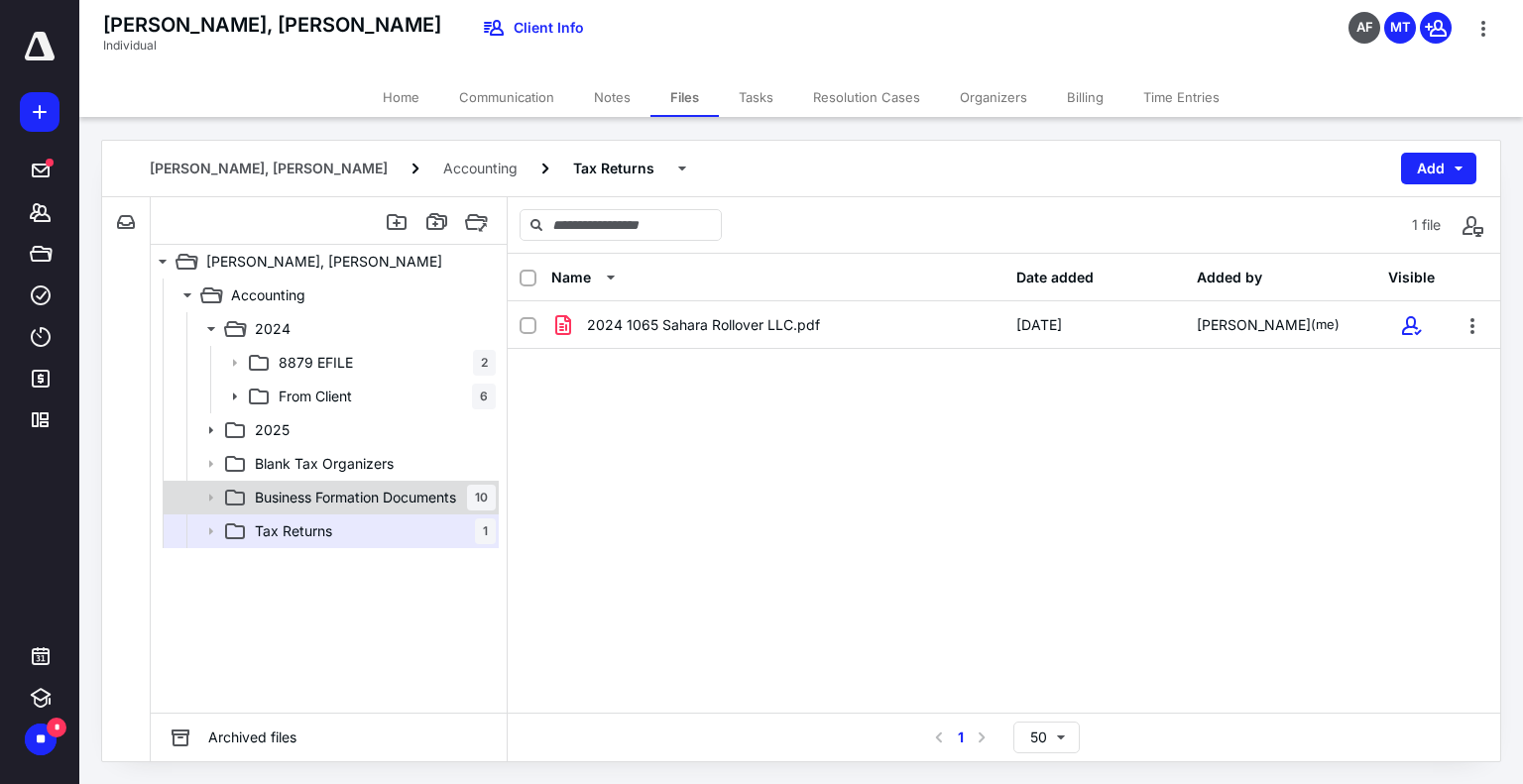 click on "Business Formation Documents 10" at bounding box center [329, 498] 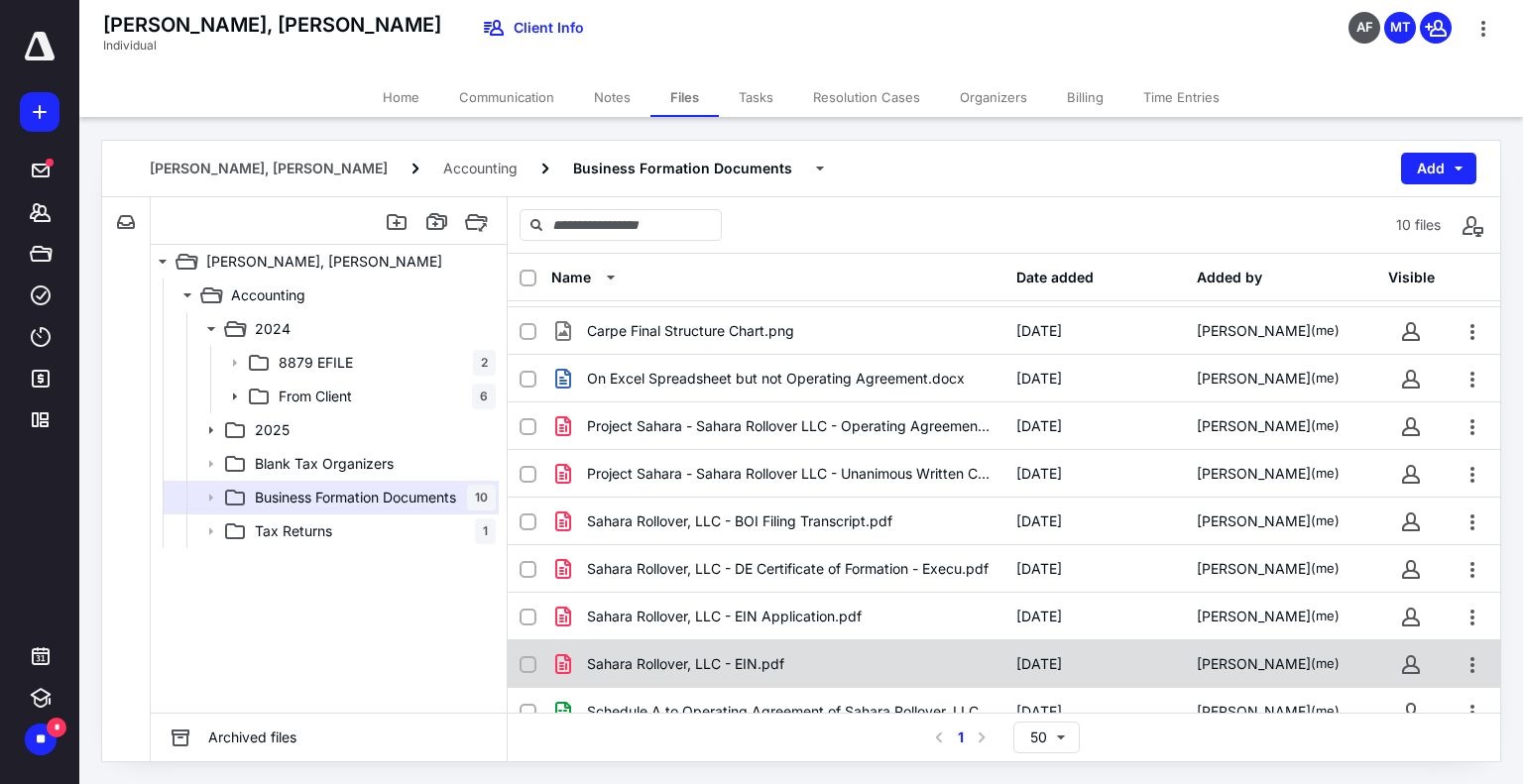 scroll, scrollTop: 61, scrollLeft: 0, axis: vertical 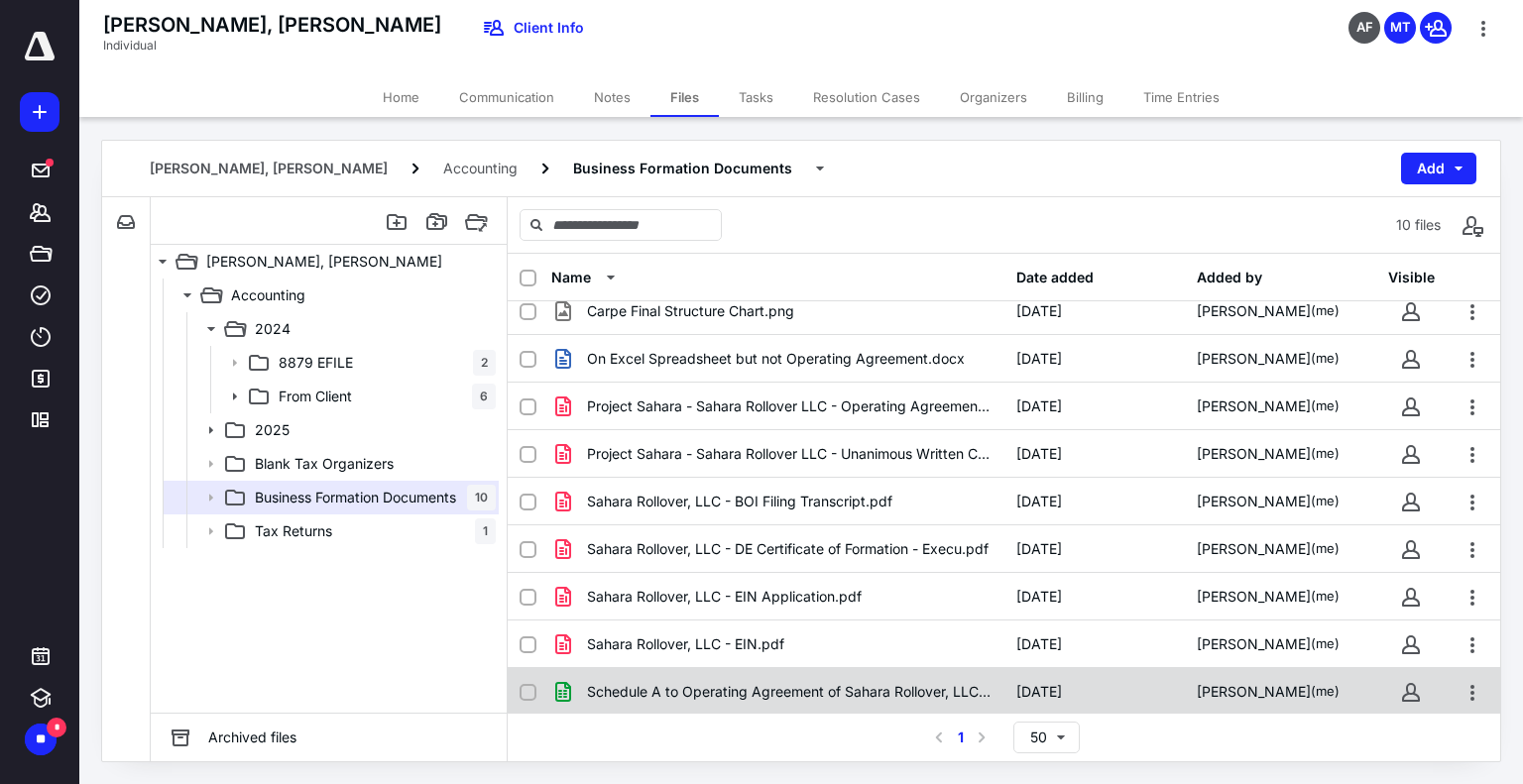 click on "Schedule A to Operating Agreement of Sahara Rollover, LLC .xlsx" at bounding box center [789, 692] 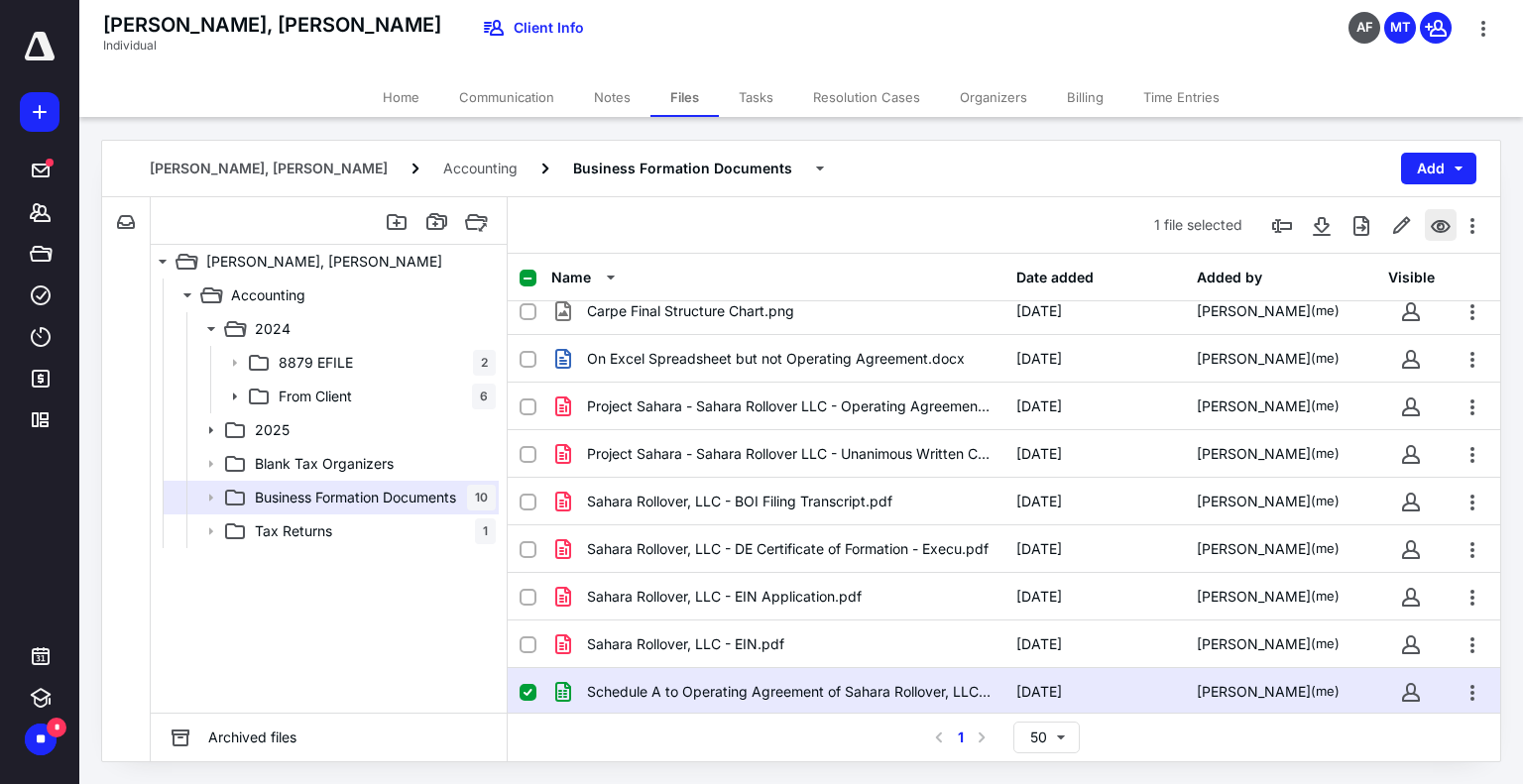 click at bounding box center [1441, 225] 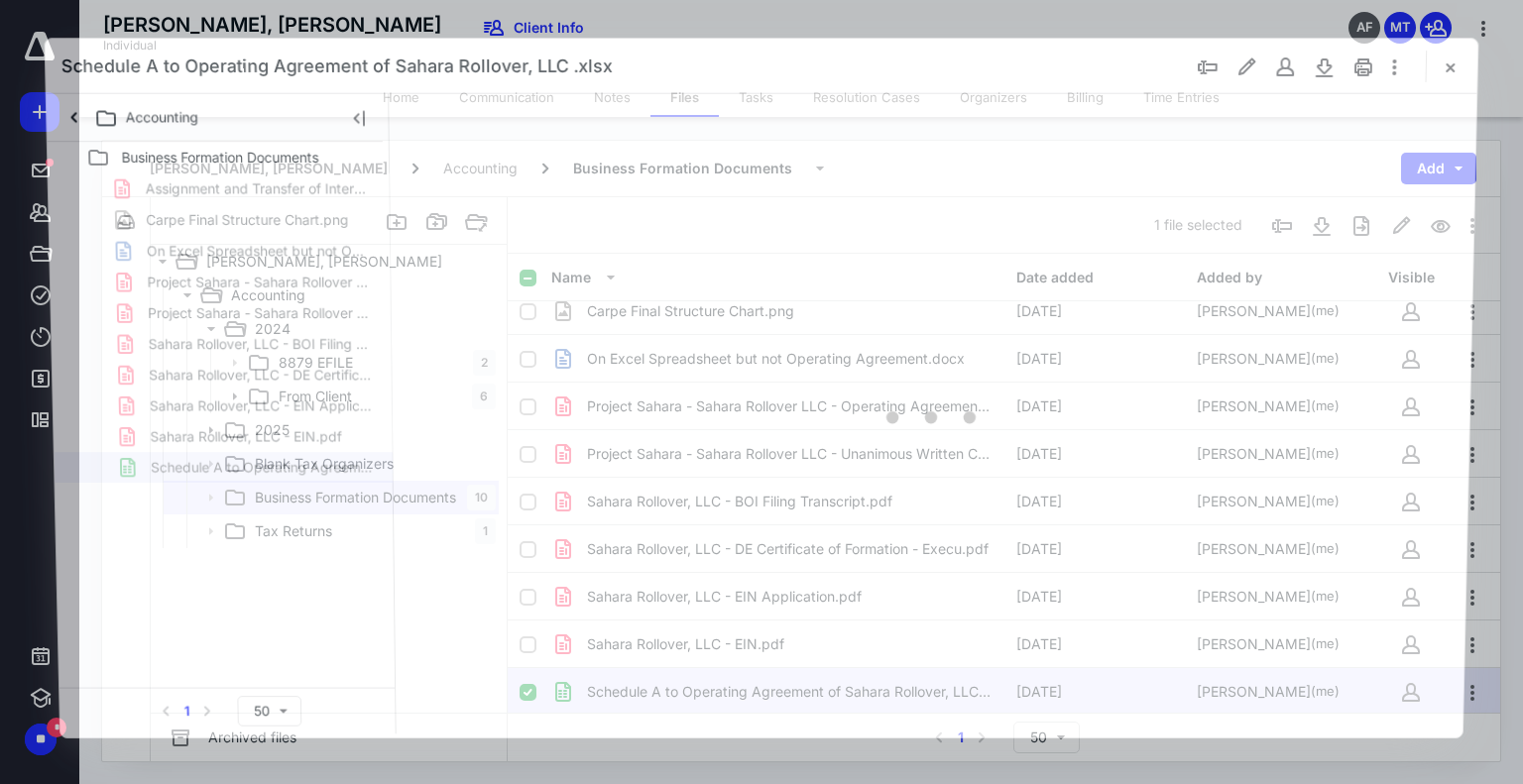 scroll, scrollTop: 0, scrollLeft: 0, axis: both 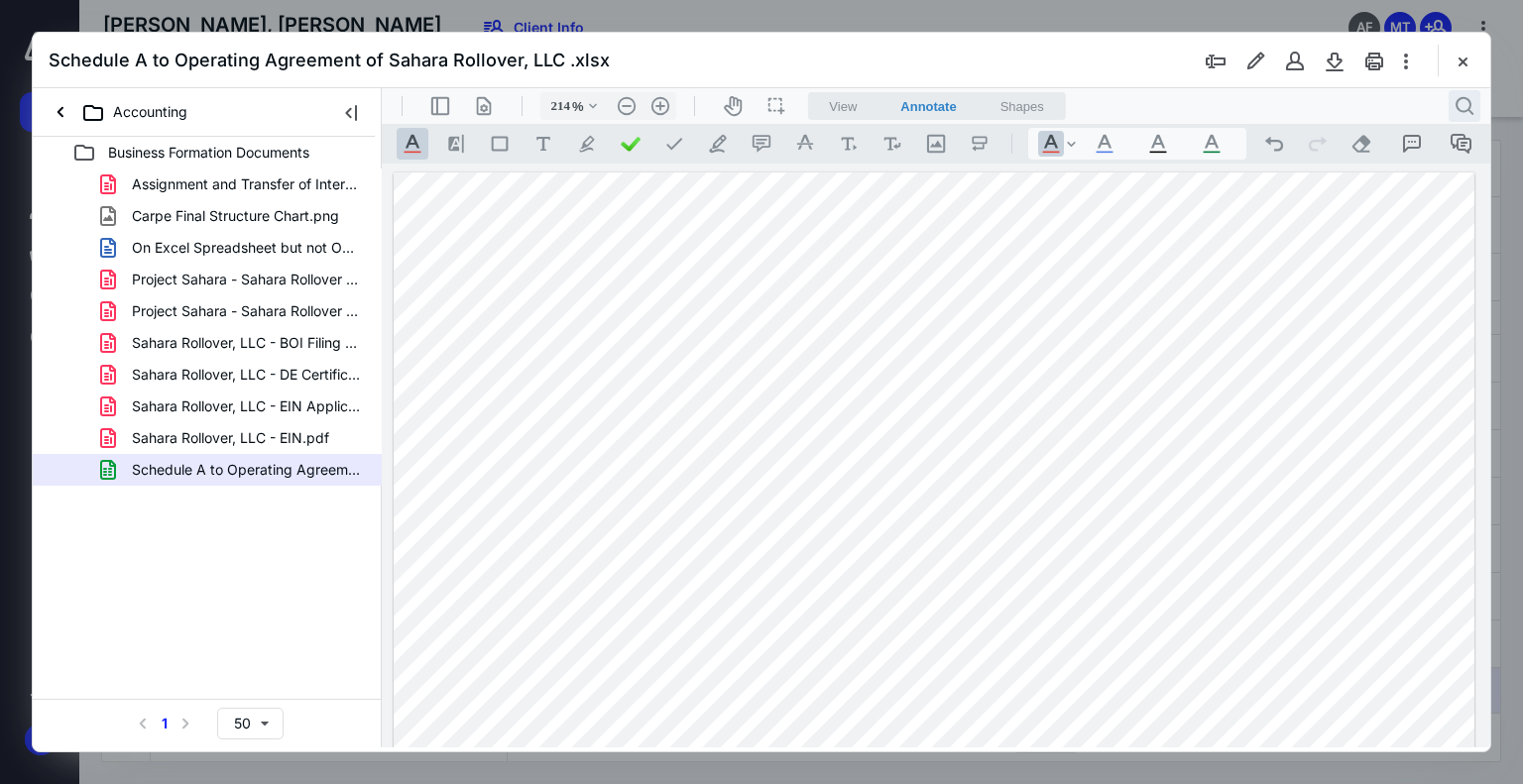 click on ".cls-1{fill:#abb0c4;} icon - header - search" at bounding box center (1464, 106) 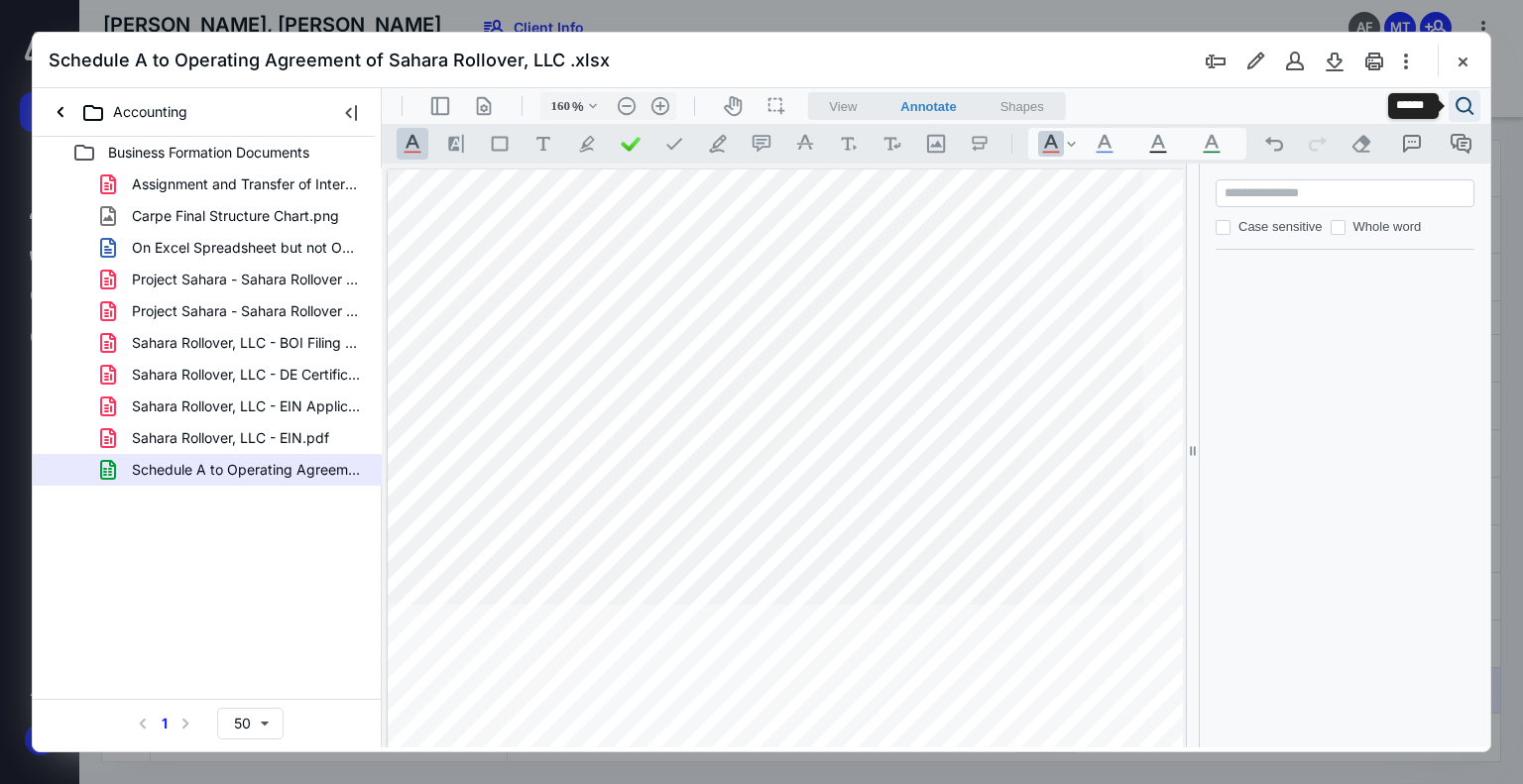type on "154" 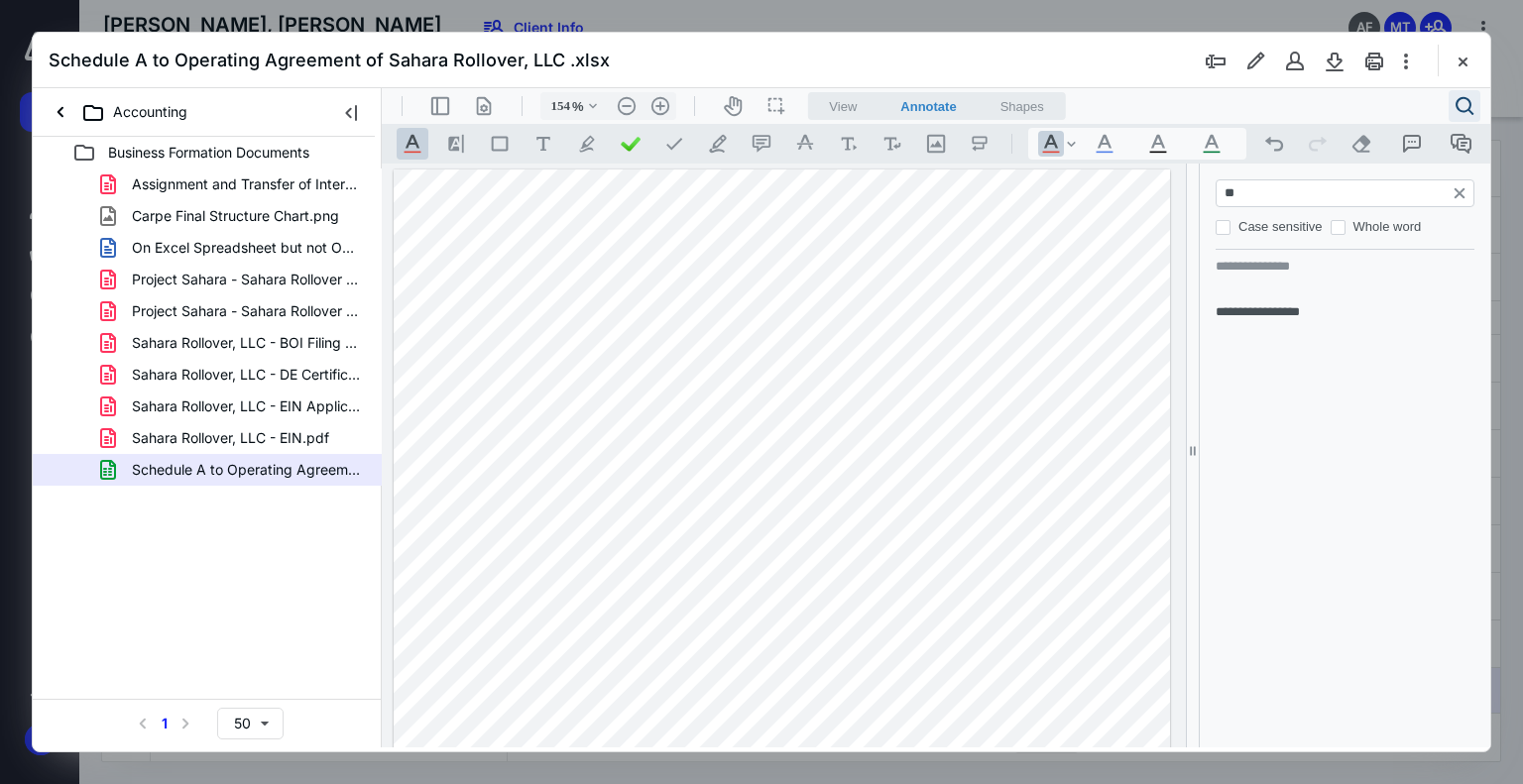 type on "*" 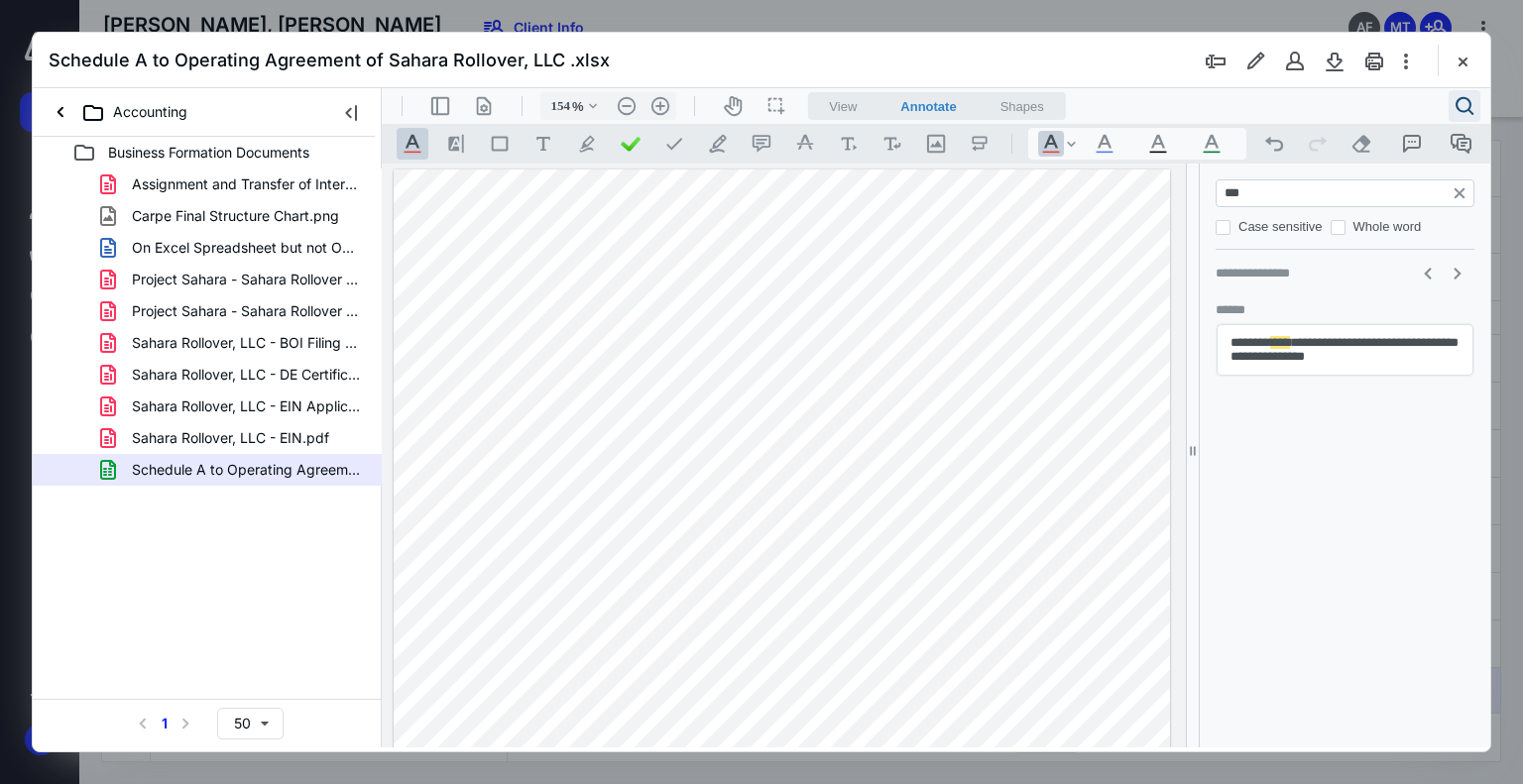 scroll, scrollTop: 2563, scrollLeft: 0, axis: vertical 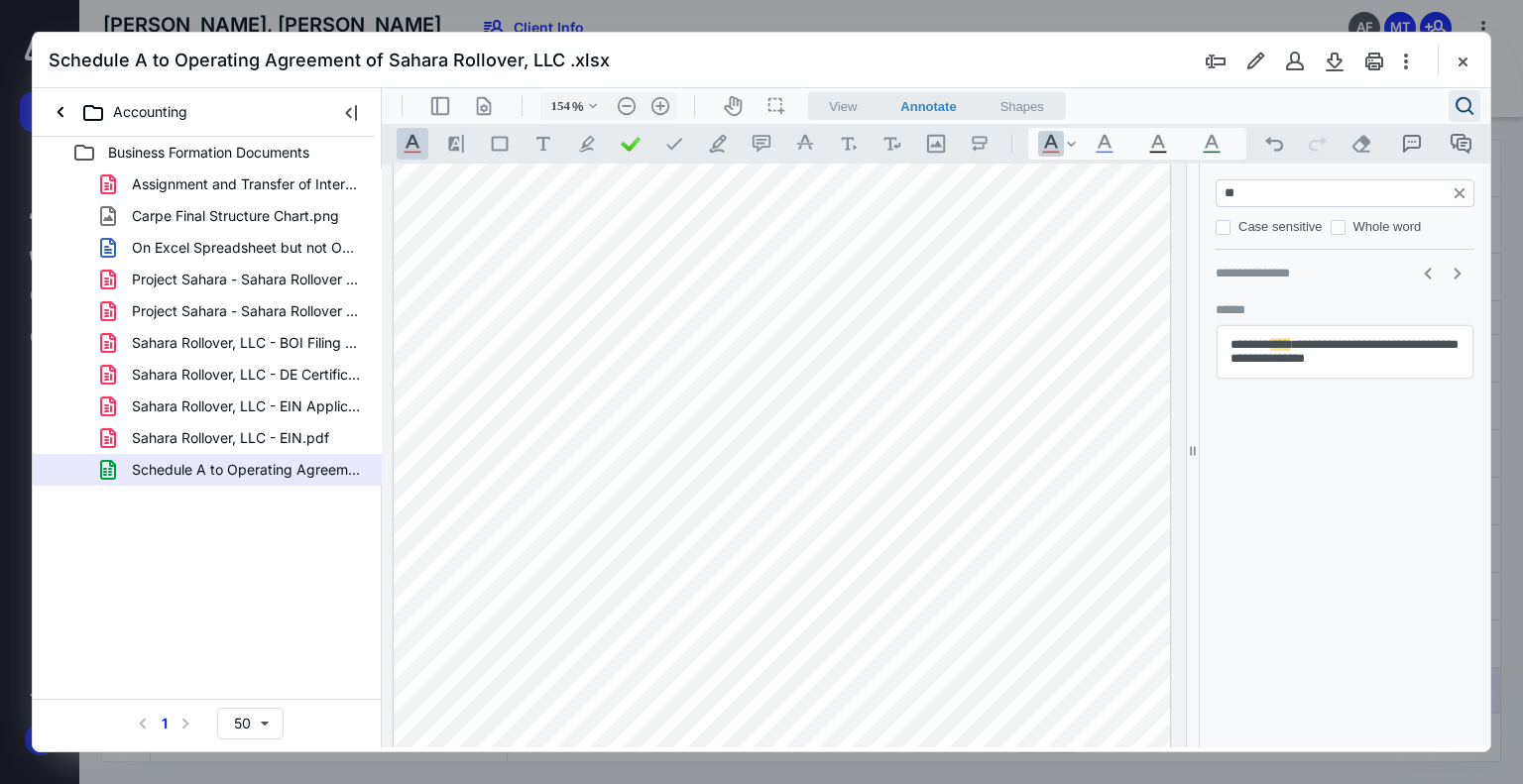 type on "*" 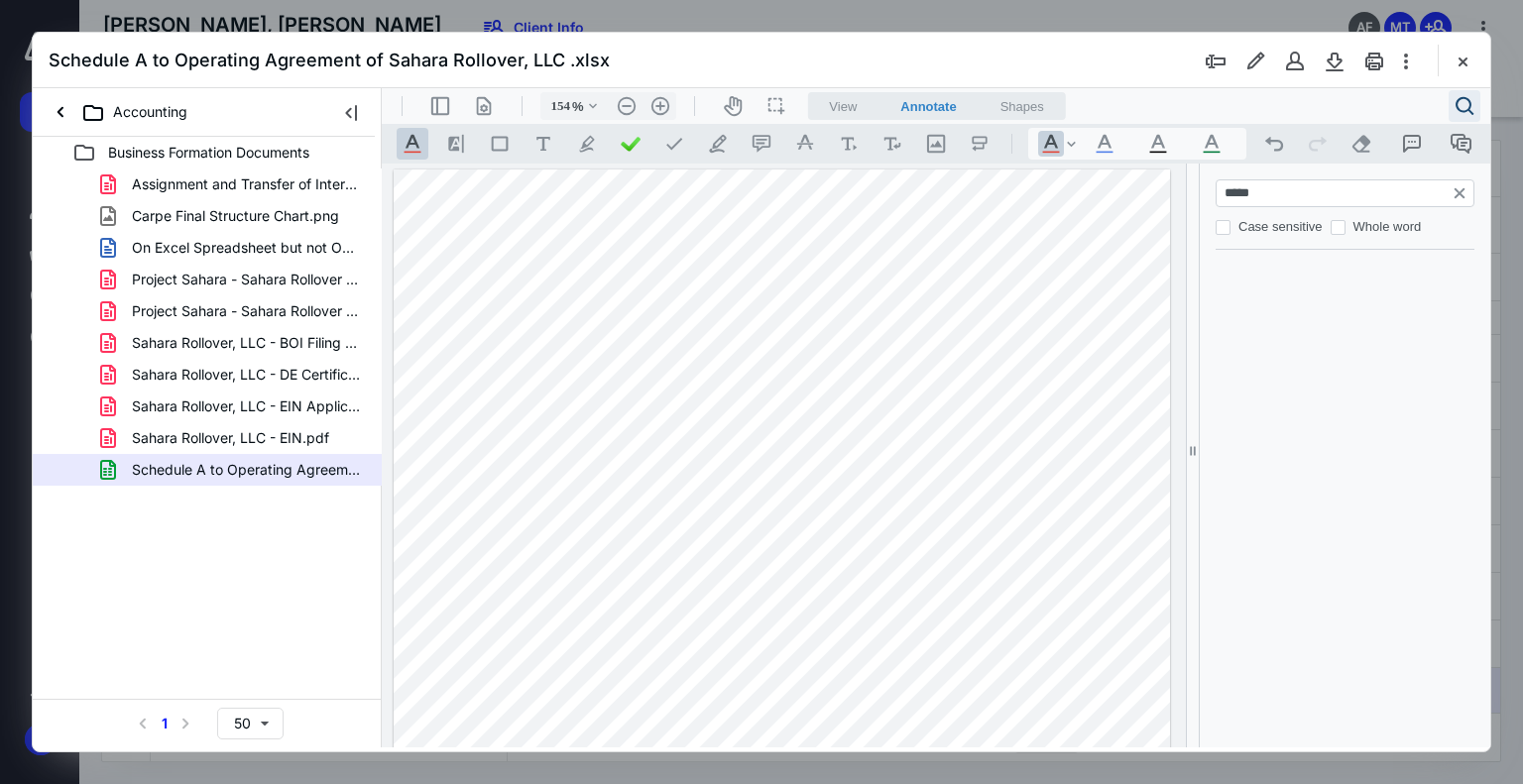 scroll, scrollTop: 2563, scrollLeft: 0, axis: vertical 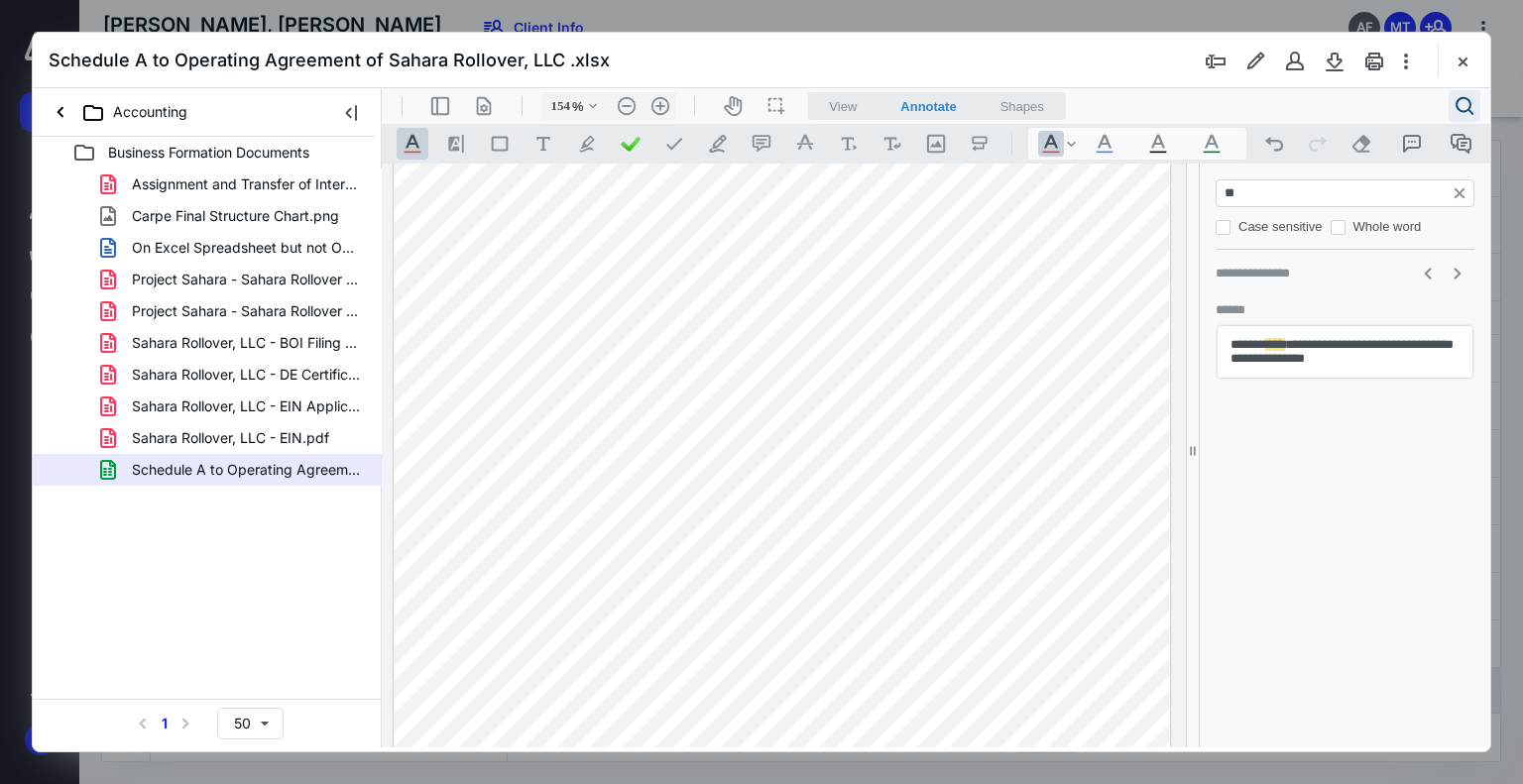 type on "*" 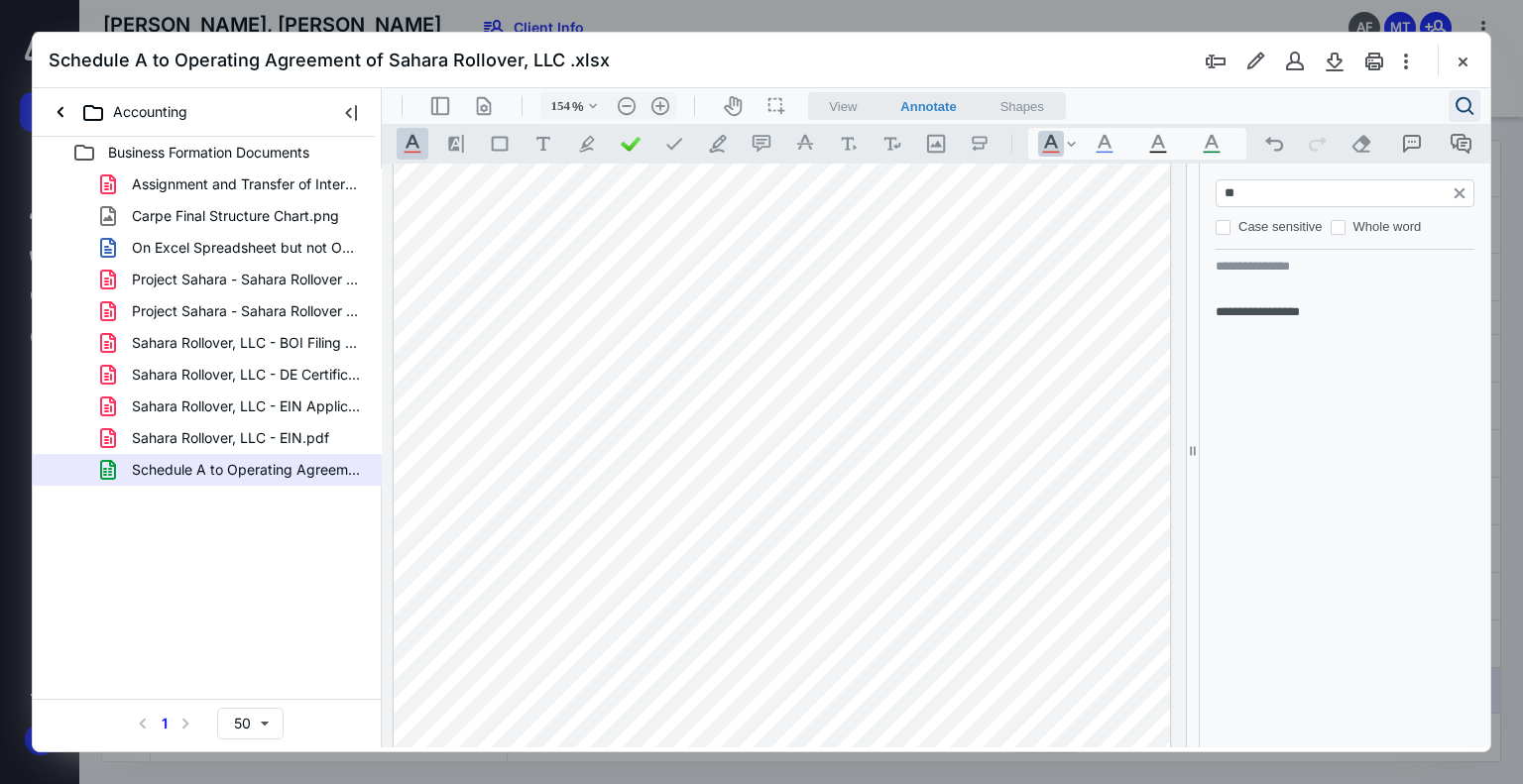 type on "*" 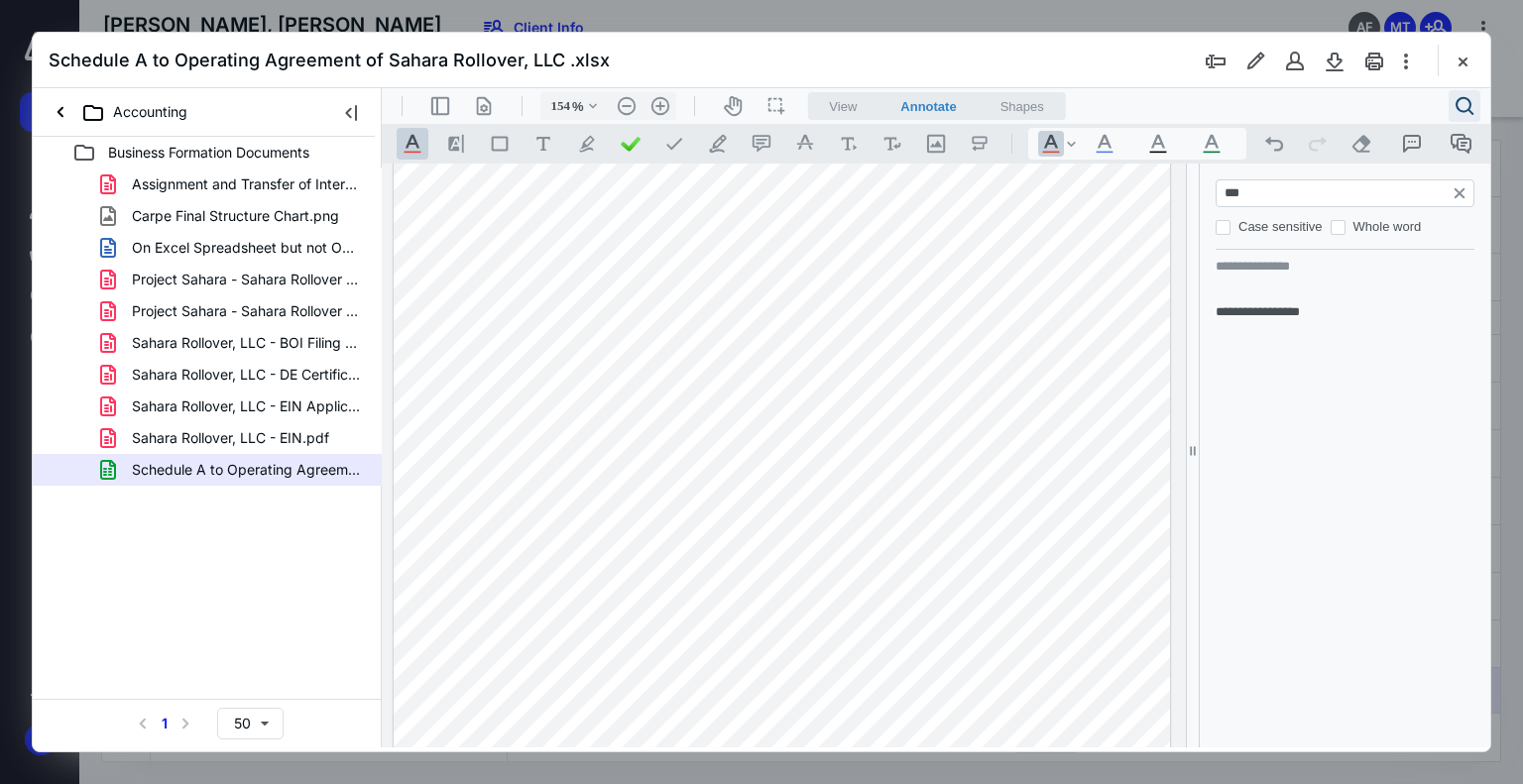 scroll, scrollTop: 0, scrollLeft: 0, axis: both 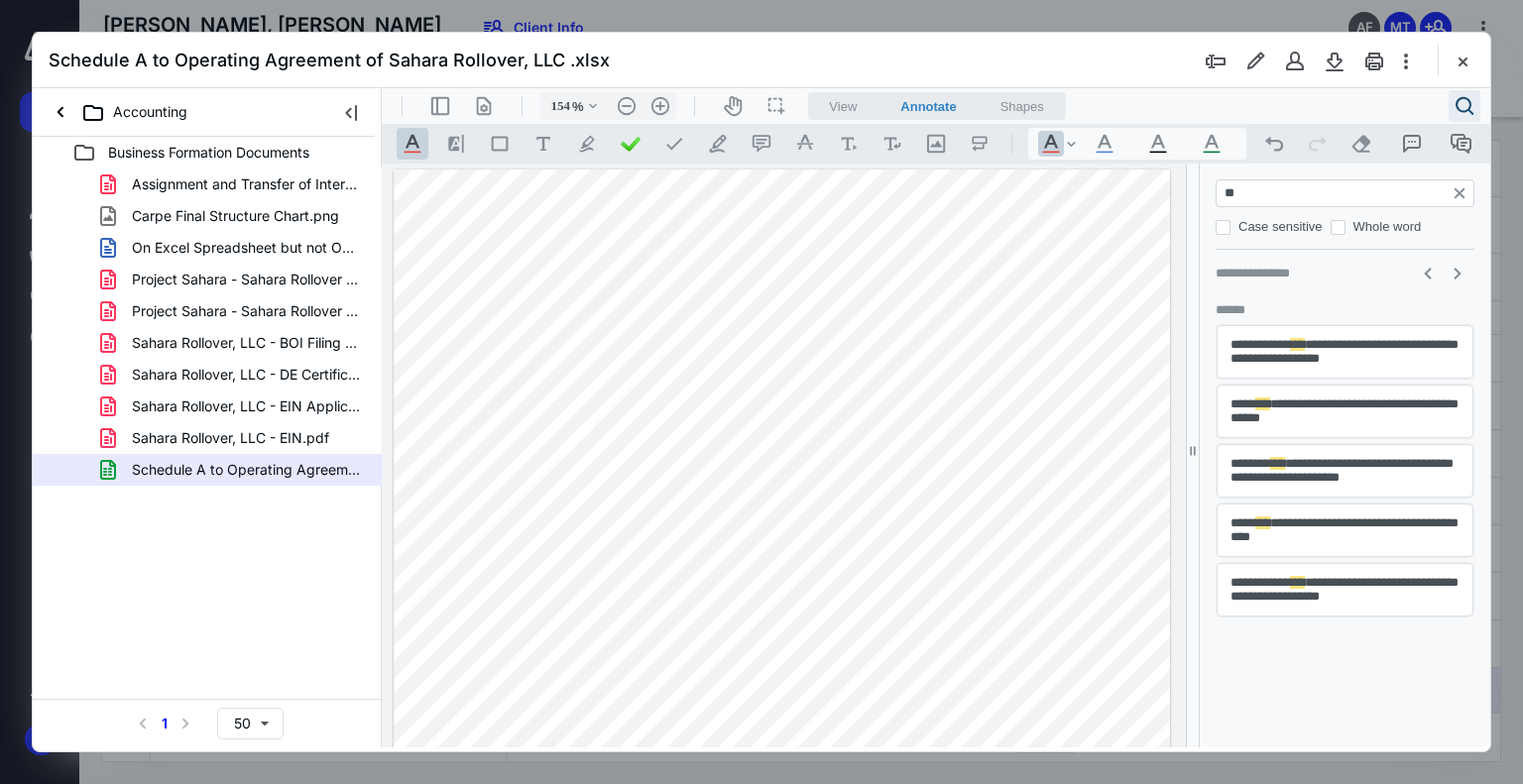type on "*" 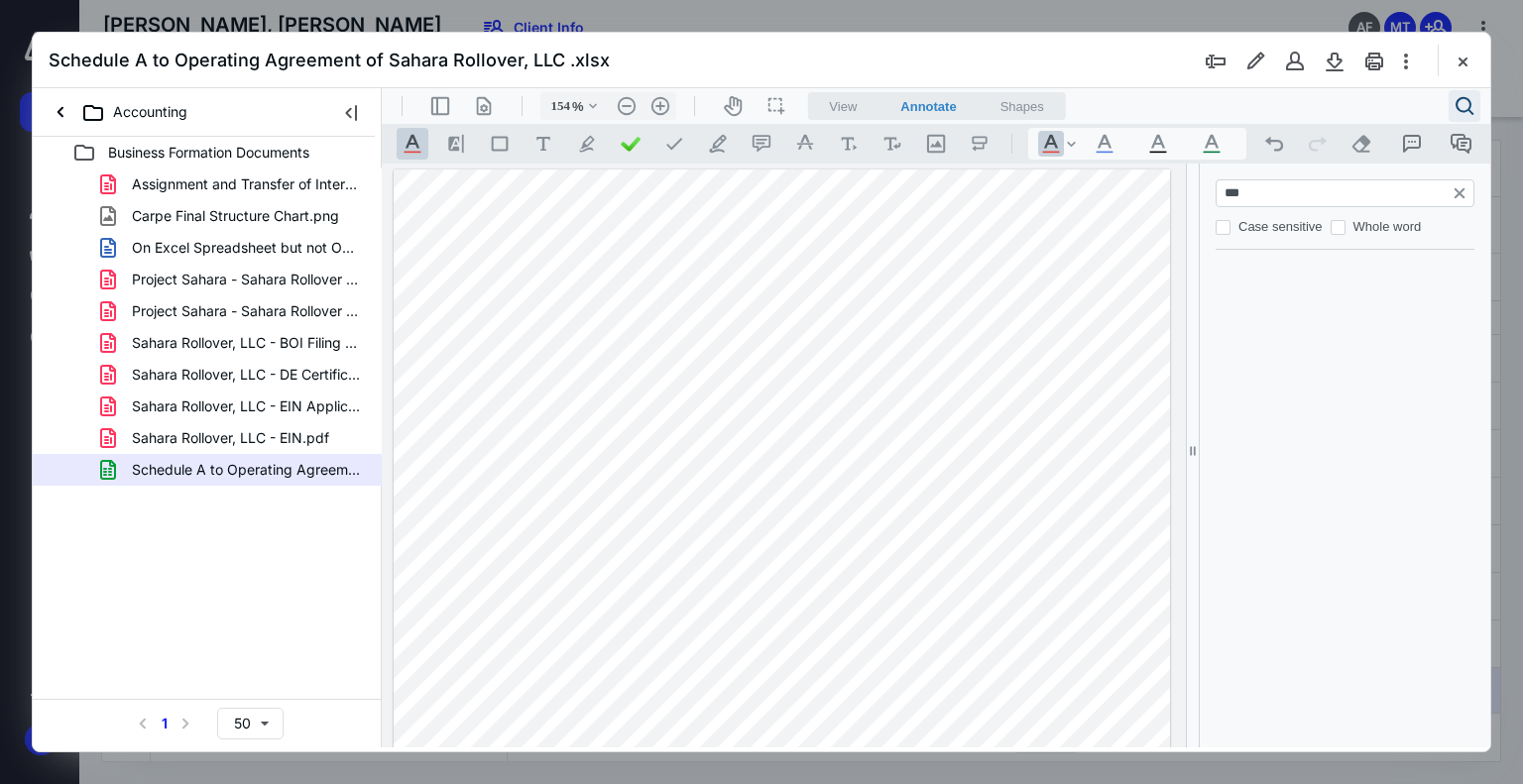 scroll, scrollTop: 1788, scrollLeft: 0, axis: vertical 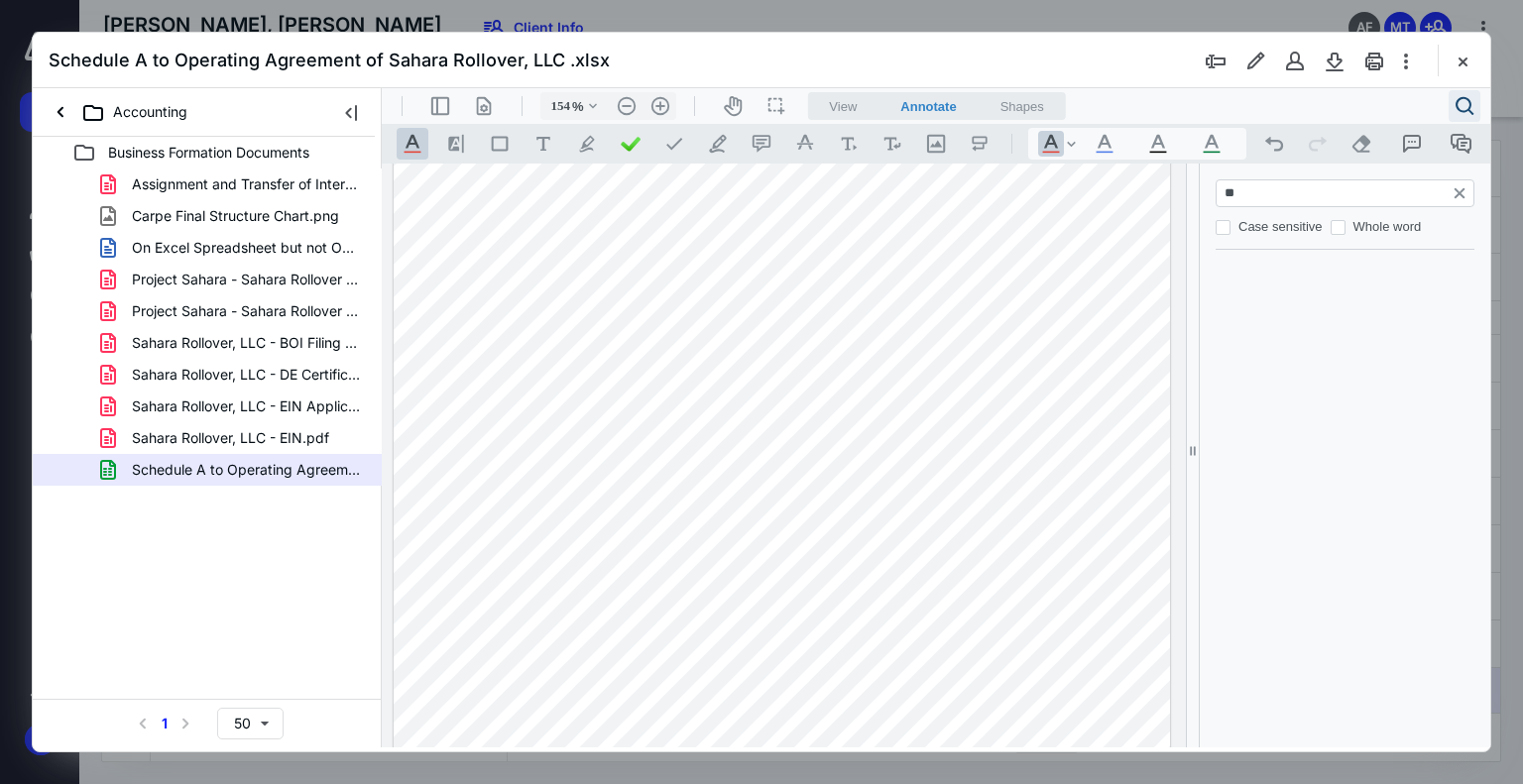 type on "*" 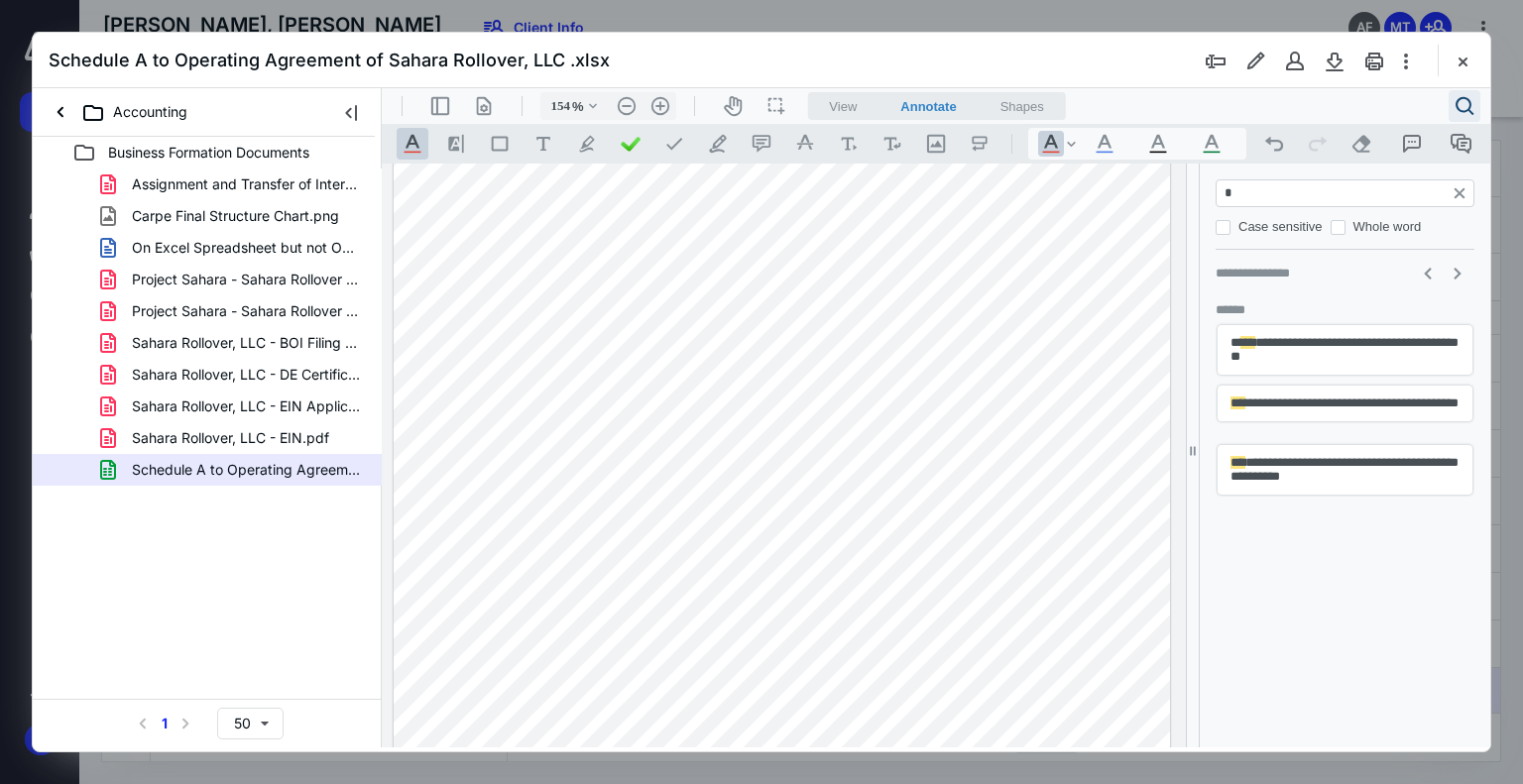 type 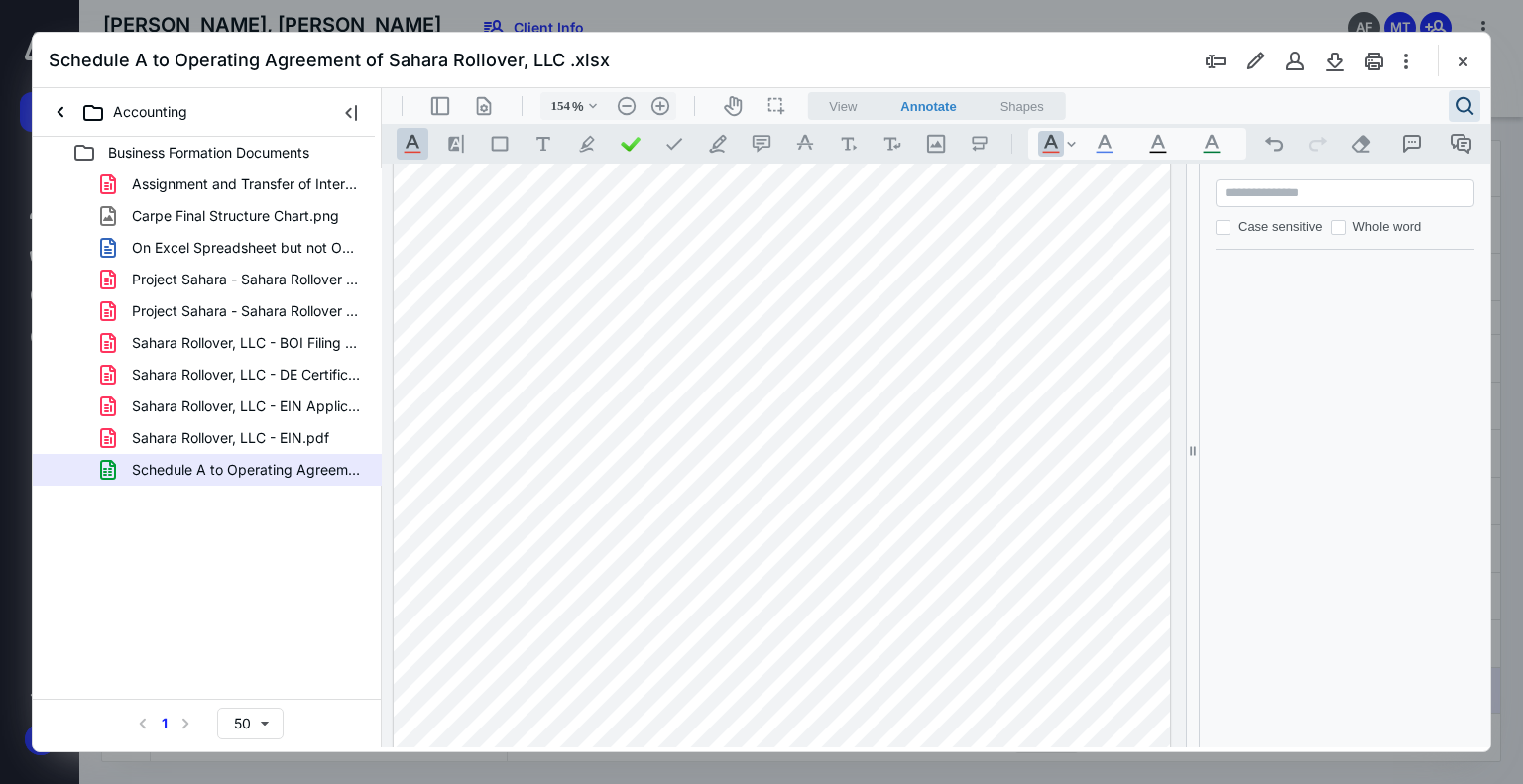 scroll, scrollTop: 2713, scrollLeft: 0, axis: vertical 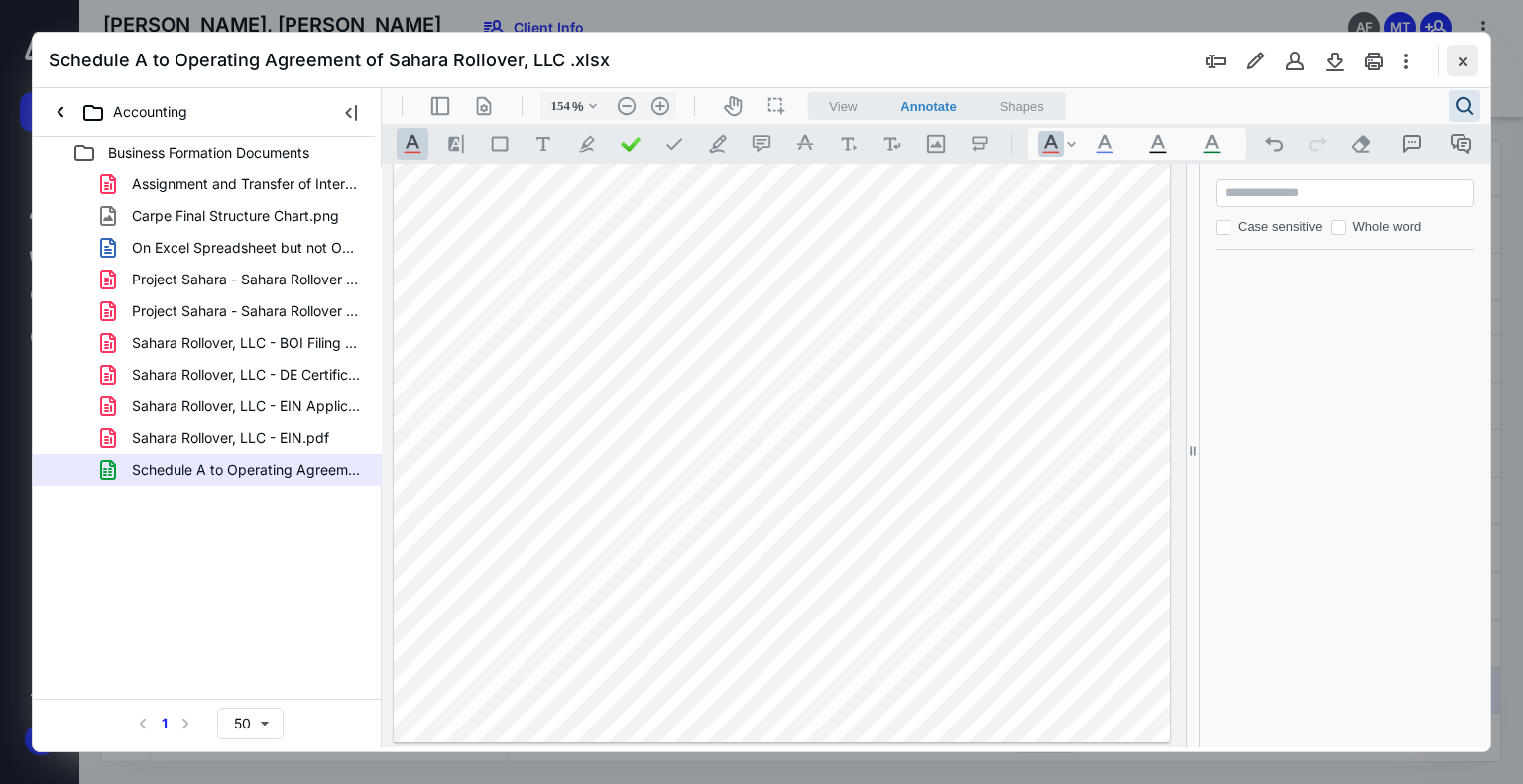 click at bounding box center [1463, 60] 